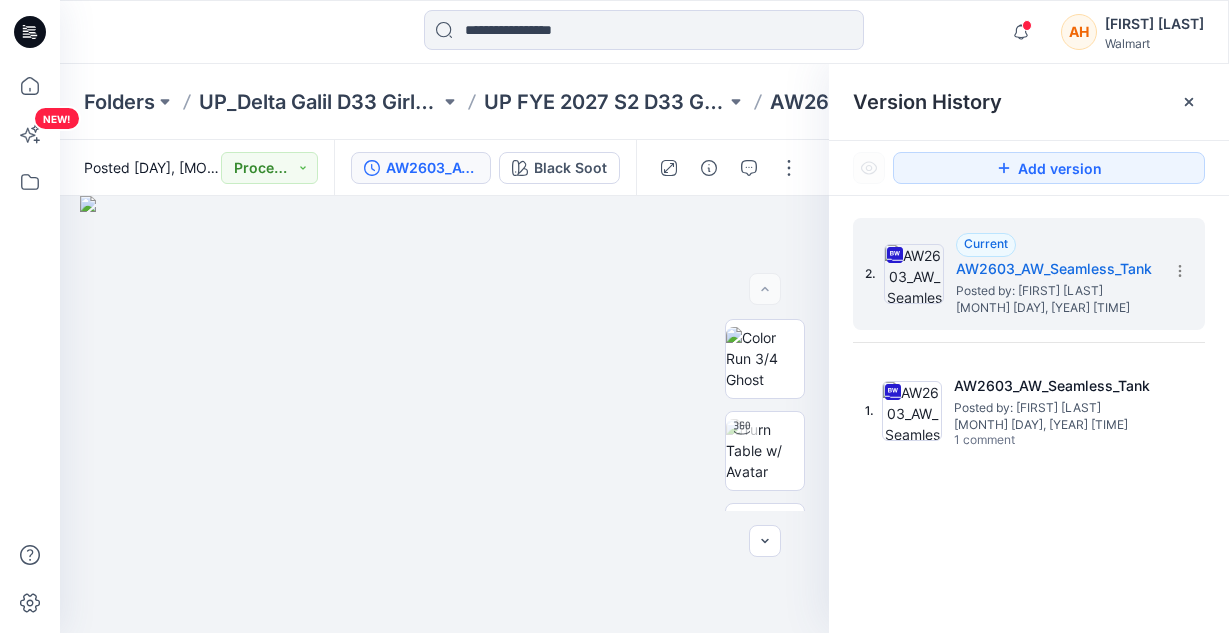 scroll, scrollTop: 0, scrollLeft: 0, axis: both 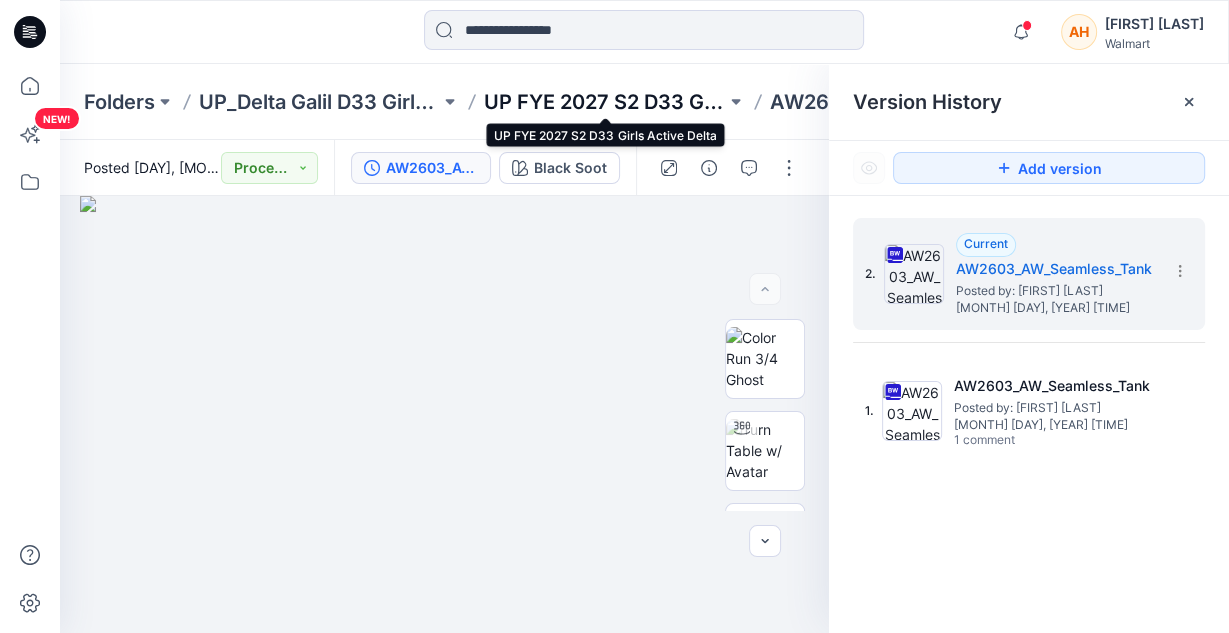 click on "UP FYE 2027 S2 D33 Girls Active Delta" at bounding box center [604, 102] 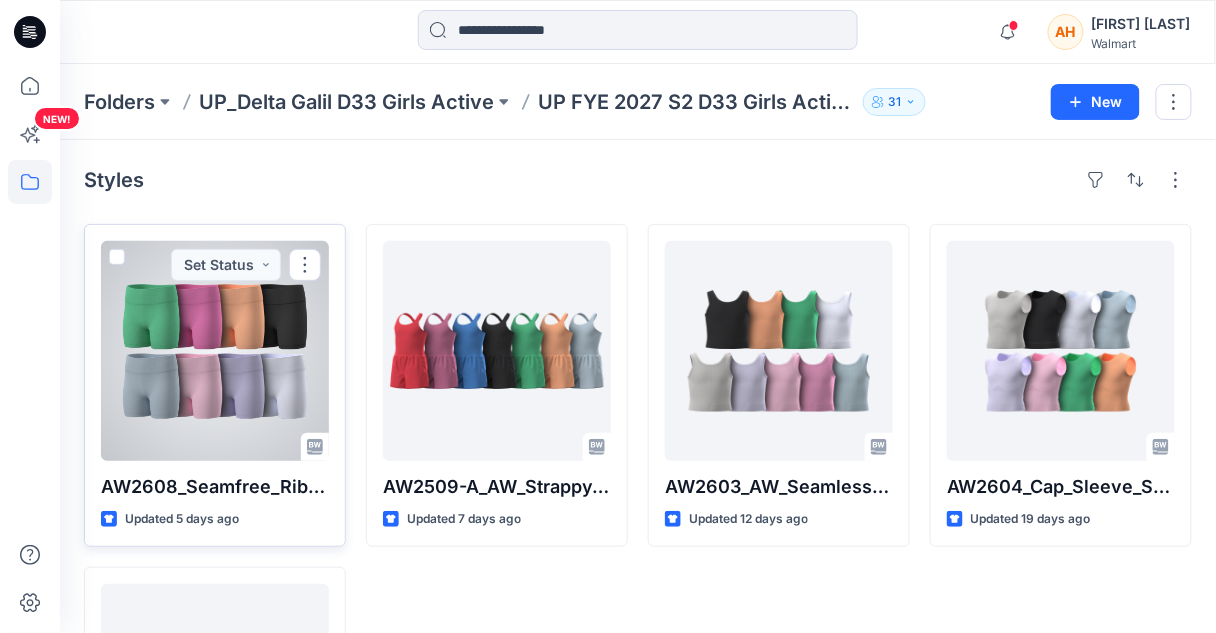 click at bounding box center (215, 351) 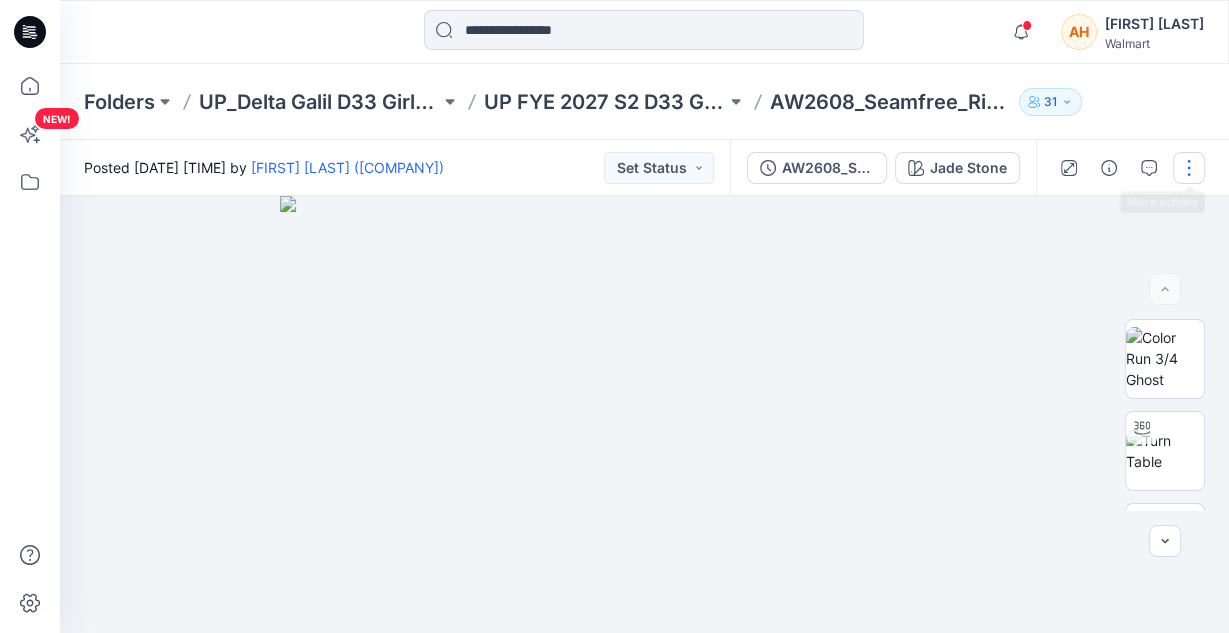 click at bounding box center (1189, 168) 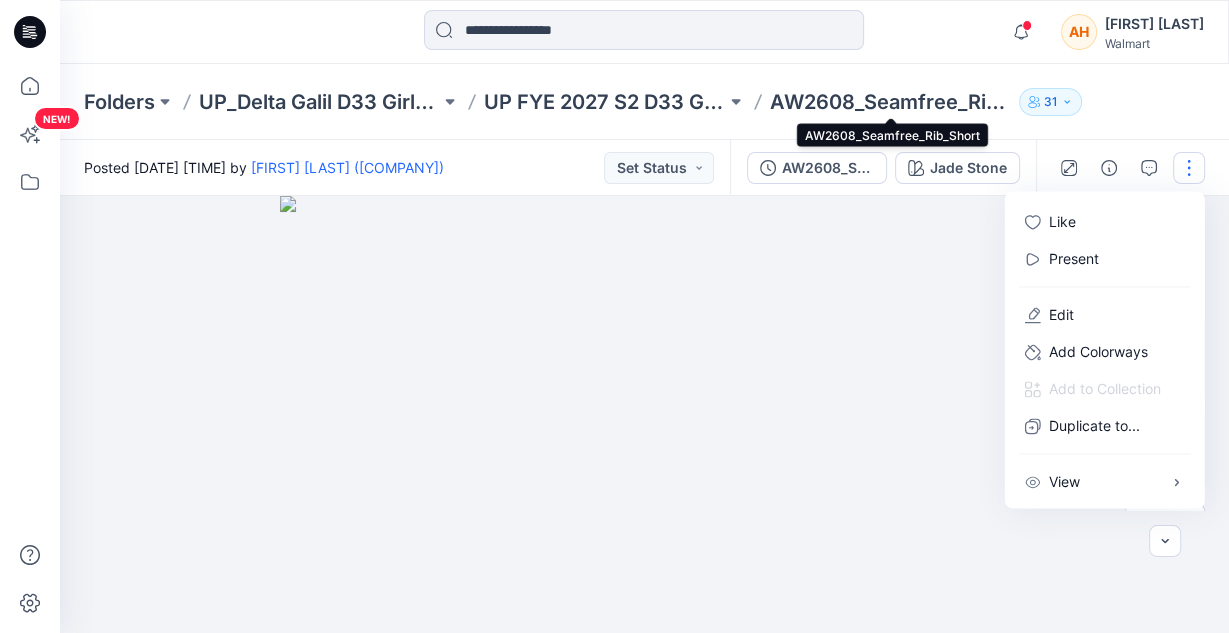 click on "AW2608_Seamfree_Rib_Short" at bounding box center (890, 102) 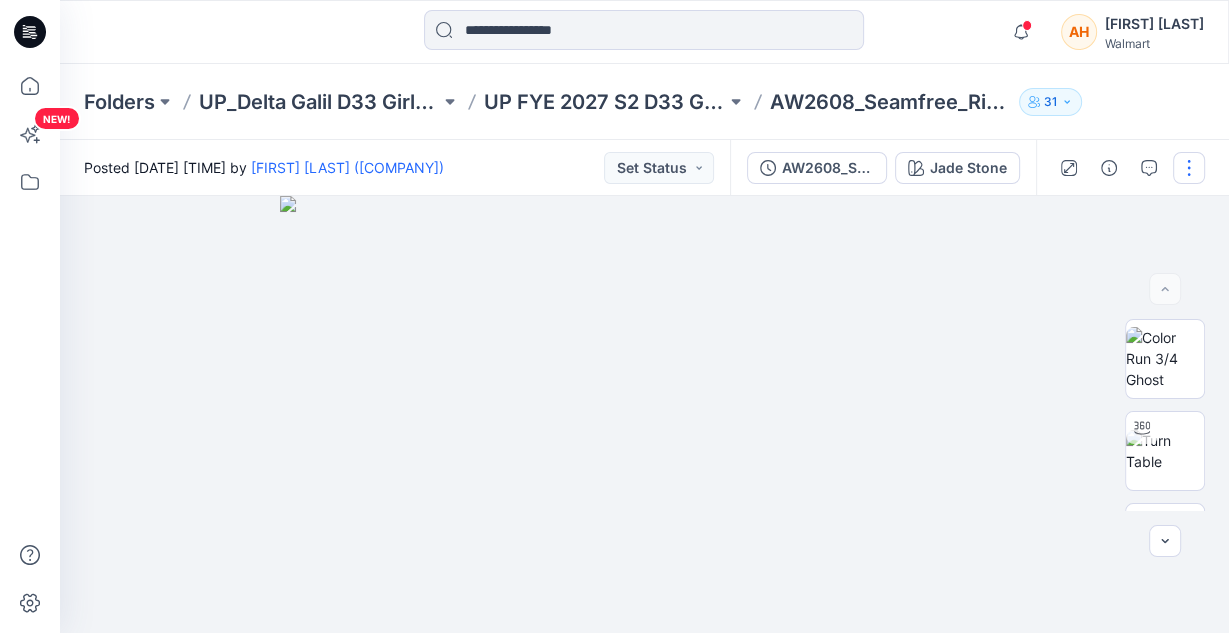 click at bounding box center (1189, 168) 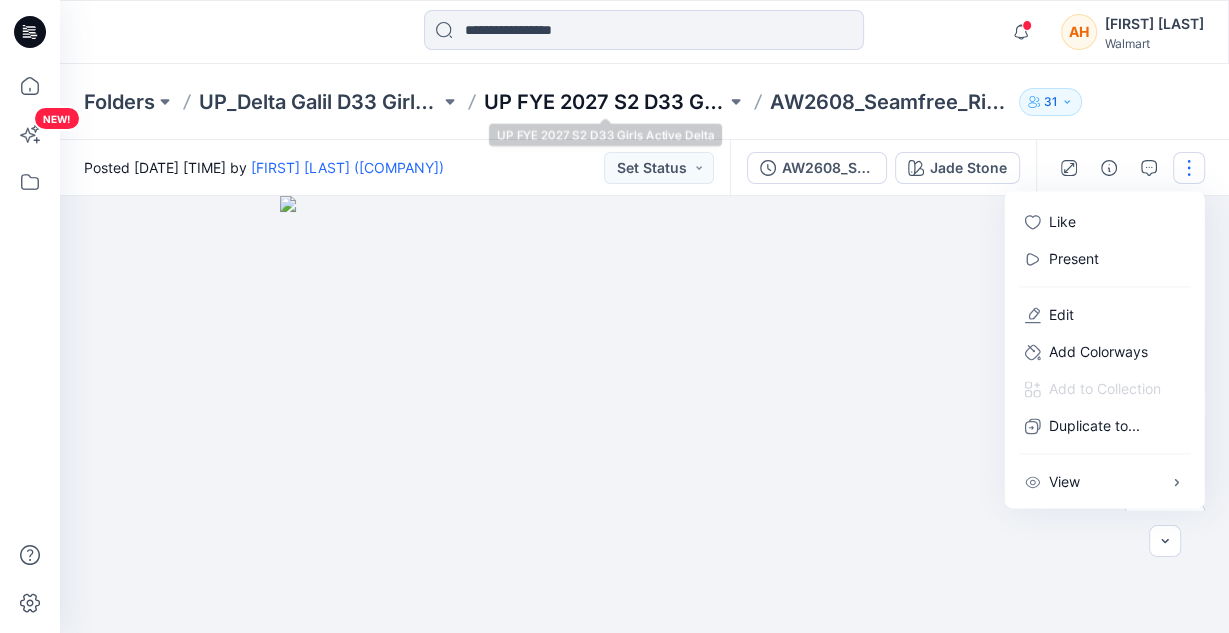 click on "UP FYE 2027 S2 D33 Girls Active Delta" at bounding box center [604, 102] 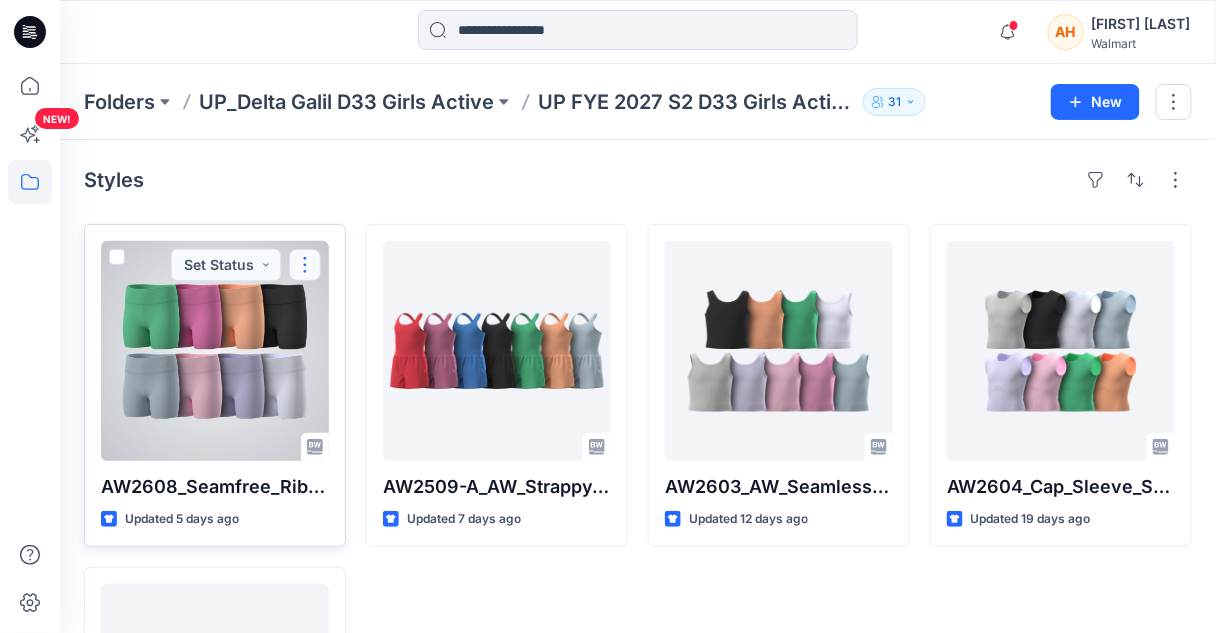 click at bounding box center (305, 265) 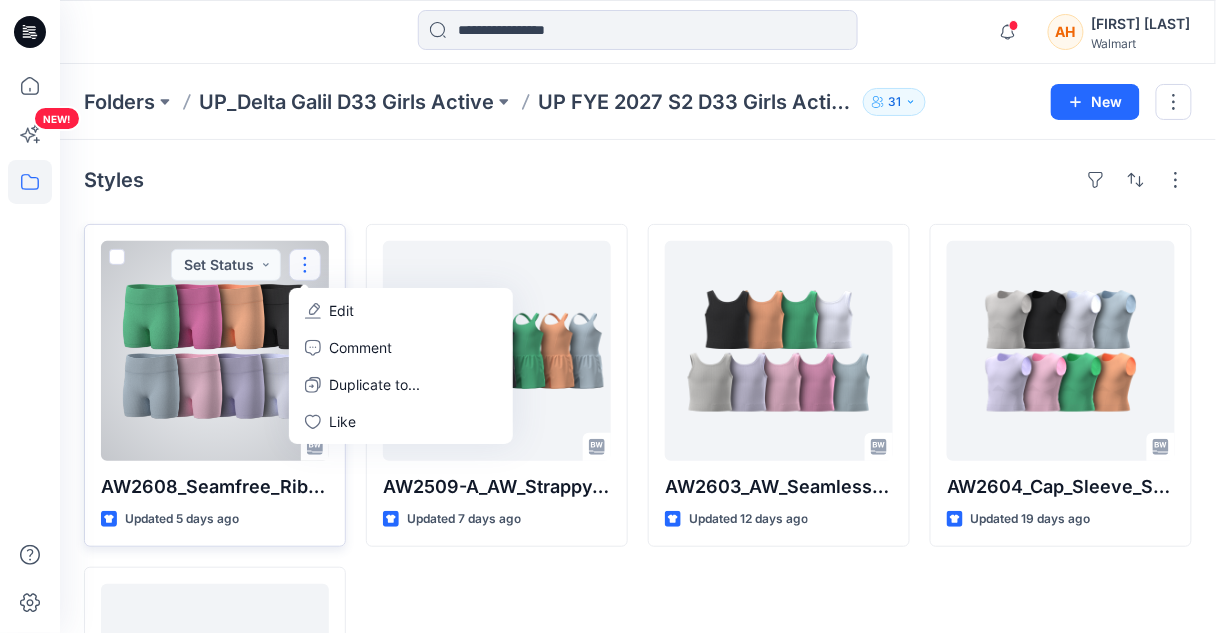 click at bounding box center (215, 351) 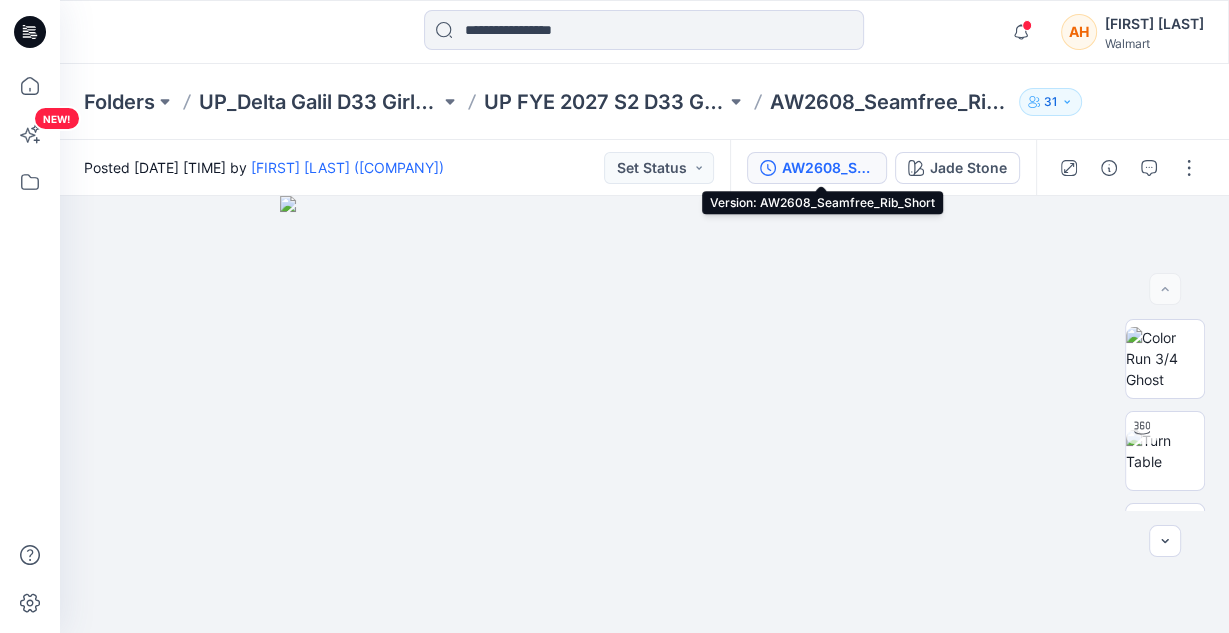 click on "AW2608_Seamfree_Rib_Short" at bounding box center [828, 168] 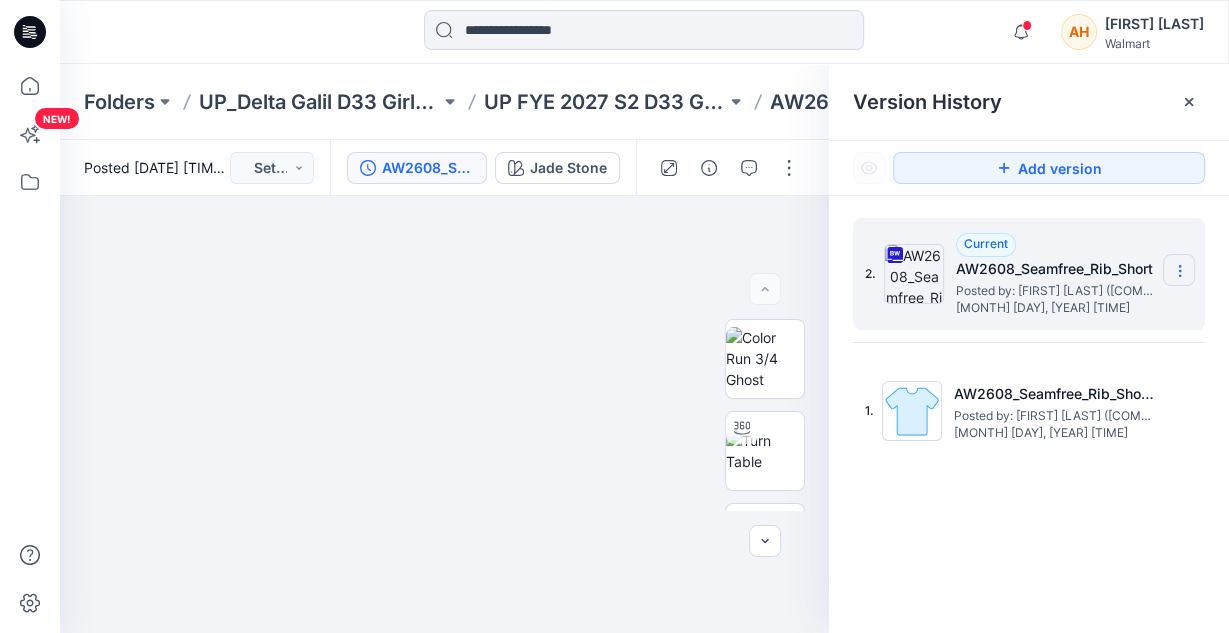 click 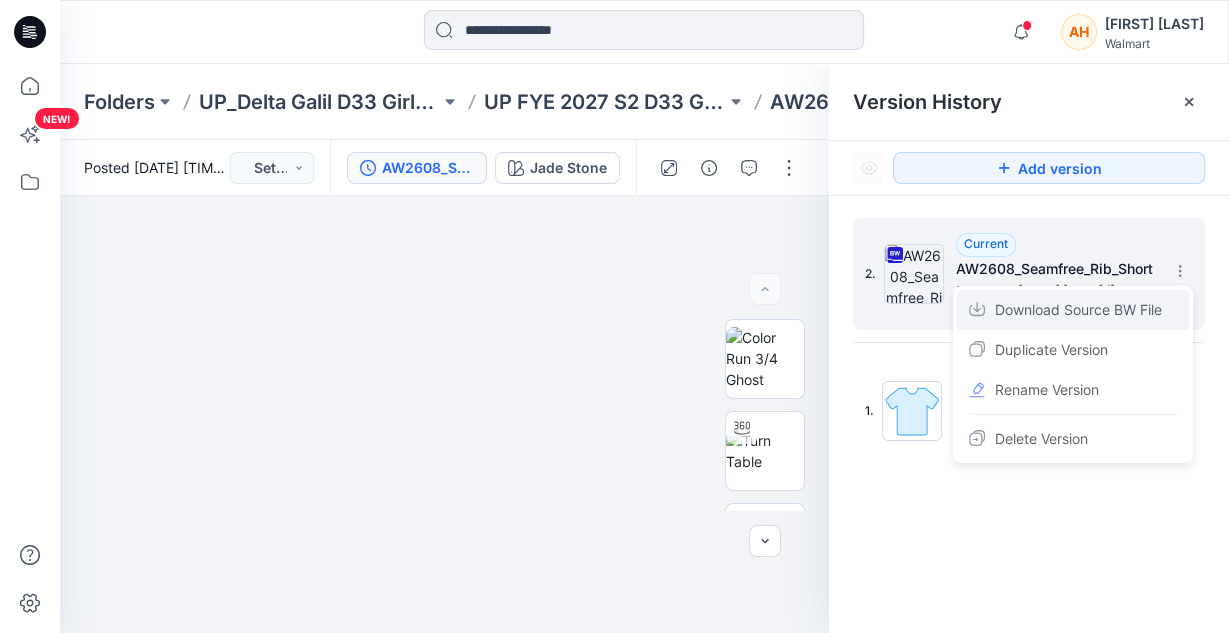 click on "Download Source BW File" at bounding box center [1078, 310] 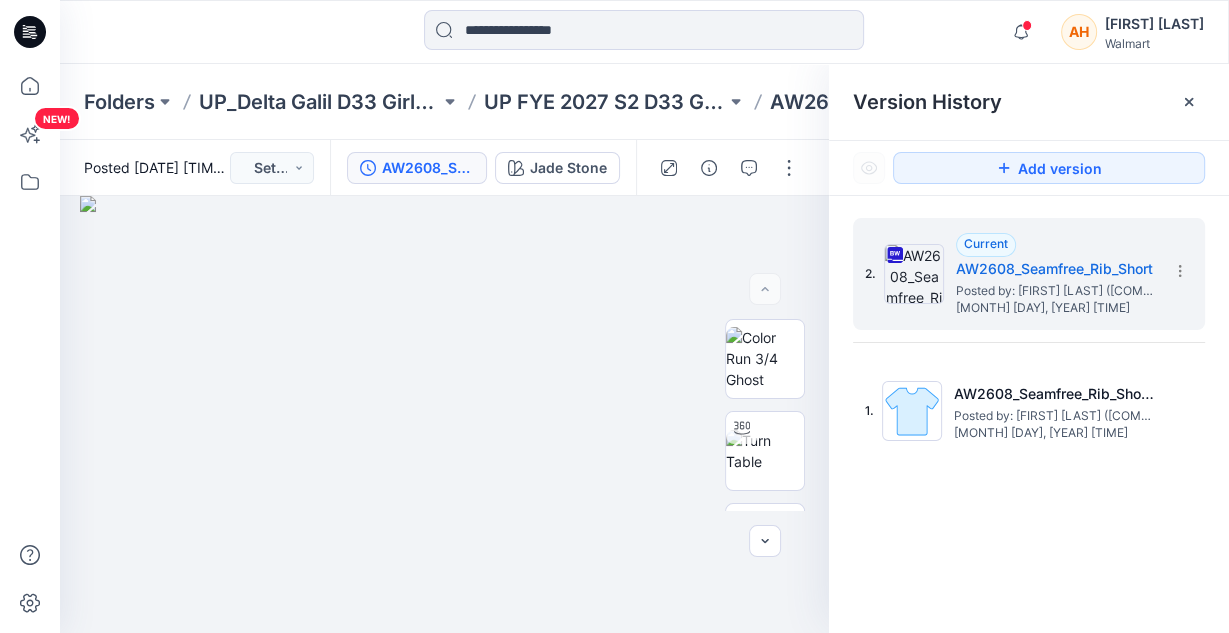 click on "Notifications Dorelle Mcpherson (Delta Galil)  has updated  AW2608_Seamfree_Rib_Short  with  AW2608_Seamfree_Rib_Short Friday, August 01, 2025 16:19 Dorelle Mcpherson (Delta Galil)  shared  AW2608_Seamfree_Rib_Short  in  Unknown Folder (Unknown) Friday, August 01, 2025 15:51 Elizabeth Kraidich  changed the status of  RA262952_Rib_Asymmetrical_Tank  to  Proceed to Sample ` View Style Friday, August 01, 2025 15:10 EK Elizabeth Kraidich  commented on  RA262952_Rib_Asymmetrical_Tank View Style Friday, August 01, 2025 15:09 EK Elizabeth Kraidich  commented on  RA262952_Rib_Asymmetrical_Tank View Style Friday, August 01, 2025 15:09 Elizabeth Kraidich  changed the status of  RA261978_Contour_Sport_Bra  to  Proceed to Sample ` View Style Friday, August 01, 2025 15:07 EK Elizabeth Kraidich  commented on  RA261978_Contour_Sport_Bra View Style Friday, August 01, 2025 15:07 Your style  AW2509-A_AW_Strappy_Romper  has been updated  with  AW2509-A_AW_Strappy_Romper  version Wednesday, July 30, 2025 20:11  shared   in   in" at bounding box center (644, 32) 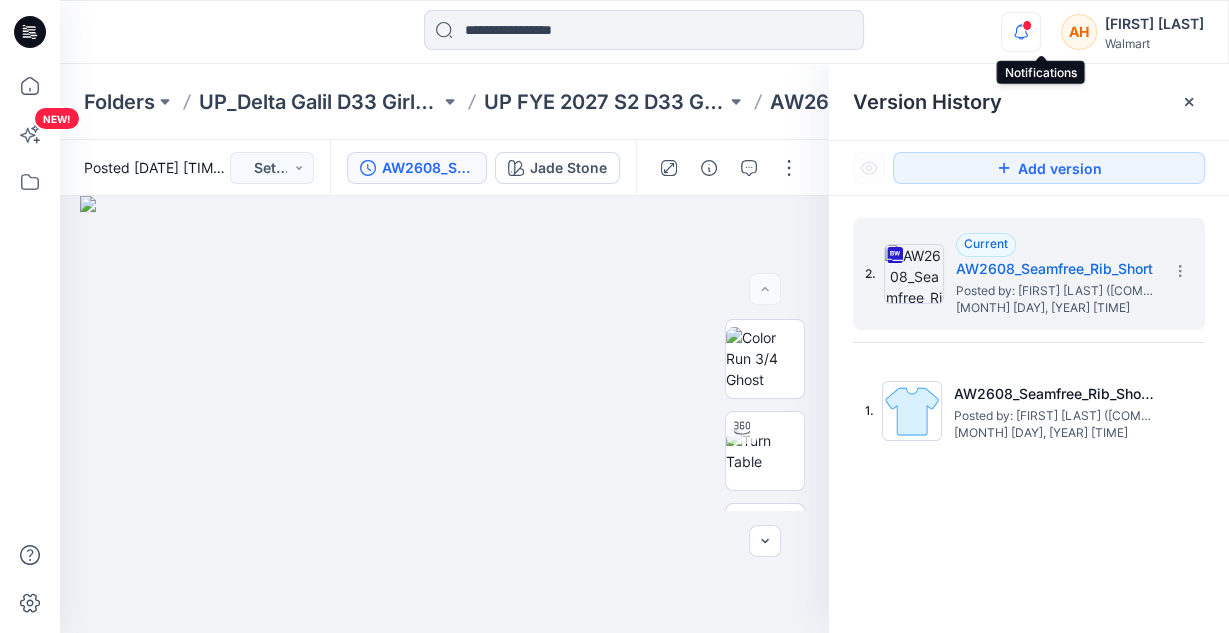 click 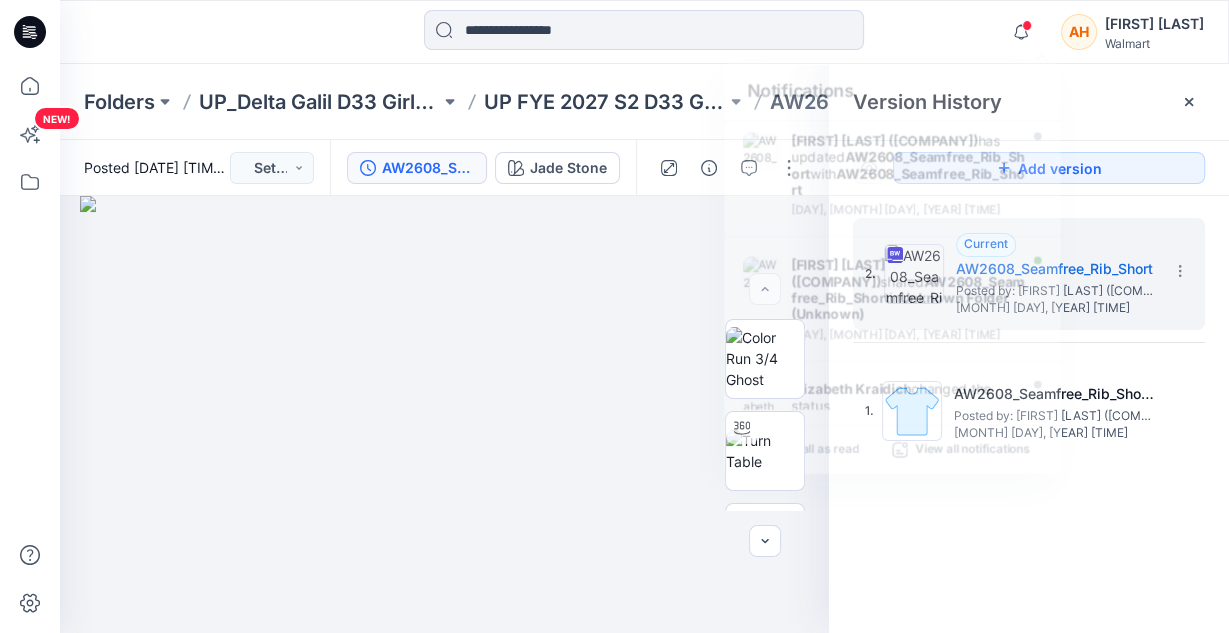 click on "Notifications Dorelle Mcpherson (Delta Galil)  has updated  AW2608_Seamfree_Rib_Short  with  AW2608_Seamfree_Rib_Short Friday, August 01, 2025 16:19 Dorelle Mcpherson (Delta Galil)  shared  AW2608_Seamfree_Rib_Short  in  Unknown Folder (Unknown) Friday, August 01, 2025 15:51 Elizabeth Kraidich  changed the status of  RA262952_Rib_Asymmetrical_Tank  to  Proceed to Sample ` View Style Friday, August 01, 2025 15:10 EK Elizabeth Kraidich  commented on  RA262952_Rib_Asymmetrical_Tank View Style Friday, August 01, 2025 15:09 EK Elizabeth Kraidich  commented on  RA262952_Rib_Asymmetrical_Tank View Style Friday, August 01, 2025 15:09 Elizabeth Kraidich  changed the status of  RA261978_Contour_Sport_Bra  to  Proceed to Sample ` View Style Friday, August 01, 2025 15:07 EK Elizabeth Kraidich  commented on  RA261978_Contour_Sport_Bra View Style Friday, August 01, 2025 15:07 Your style  AW2509-A_AW_Strappy_Romper  has been updated  with  AW2509-A_AW_Strappy_Romper  version Wednesday, July 30, 2025 20:11  shared   in   in" at bounding box center (644, 32) 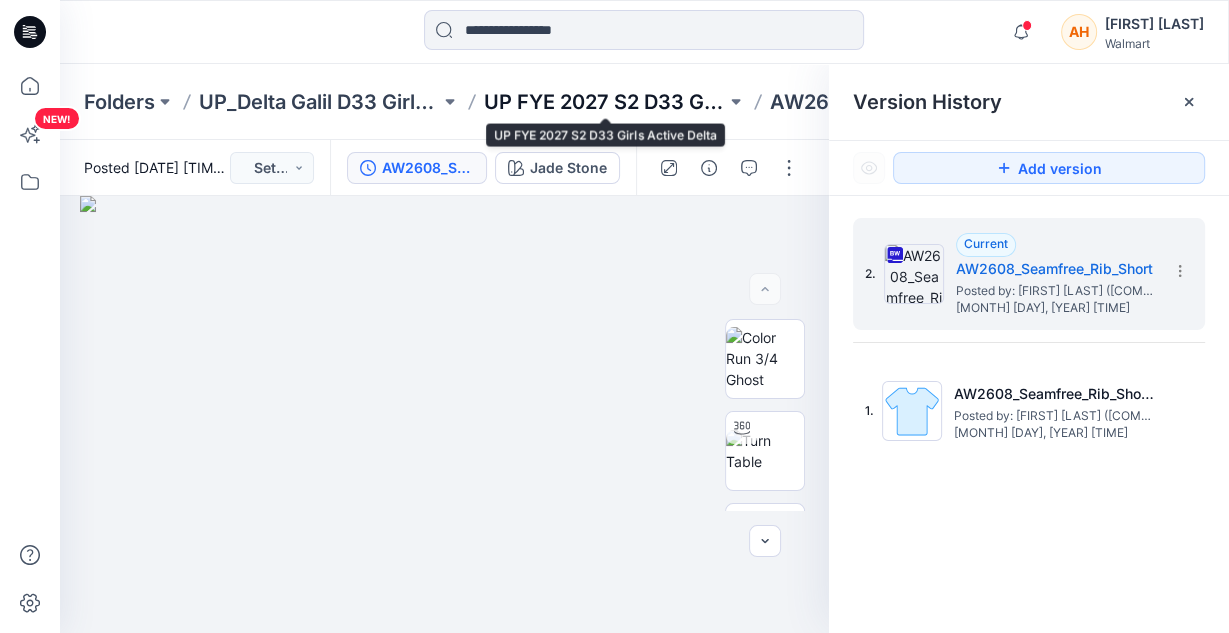 click on "UP FYE 2027 S2 D33 Girls Active Delta" at bounding box center [604, 102] 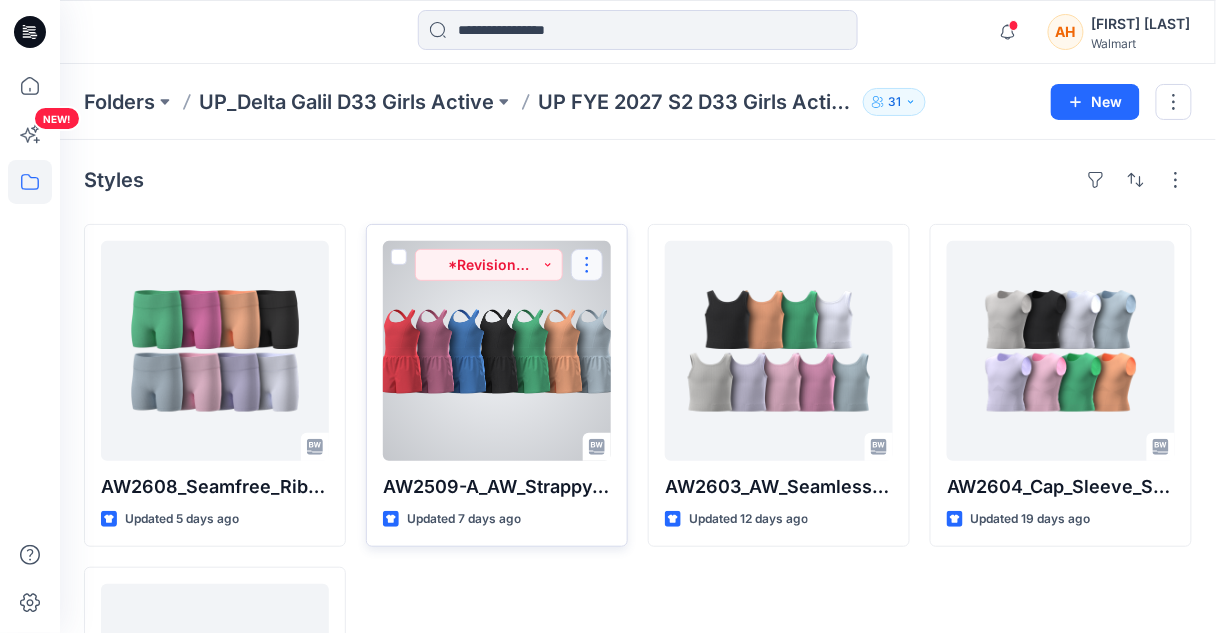 click at bounding box center [587, 265] 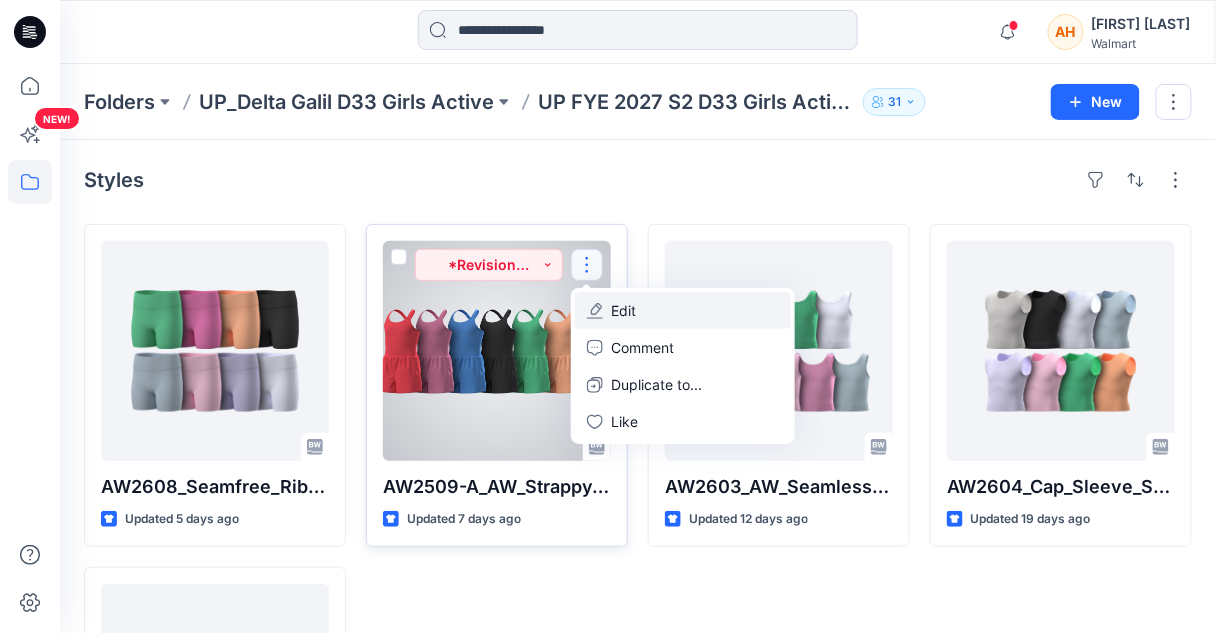click 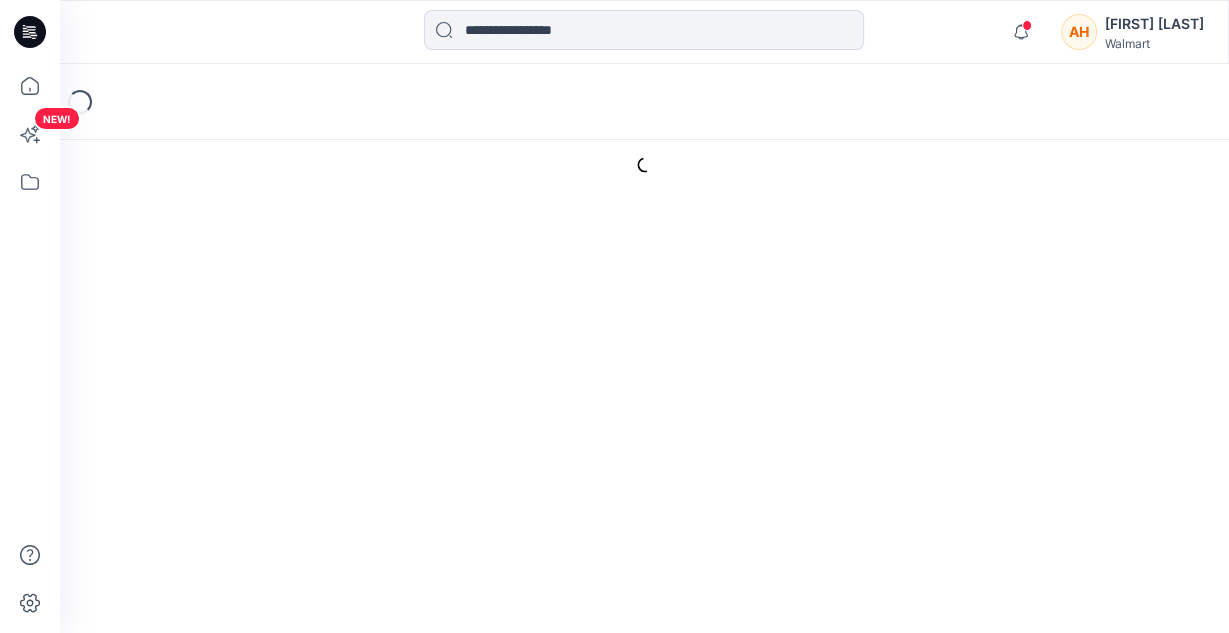 scroll, scrollTop: 0, scrollLeft: 0, axis: both 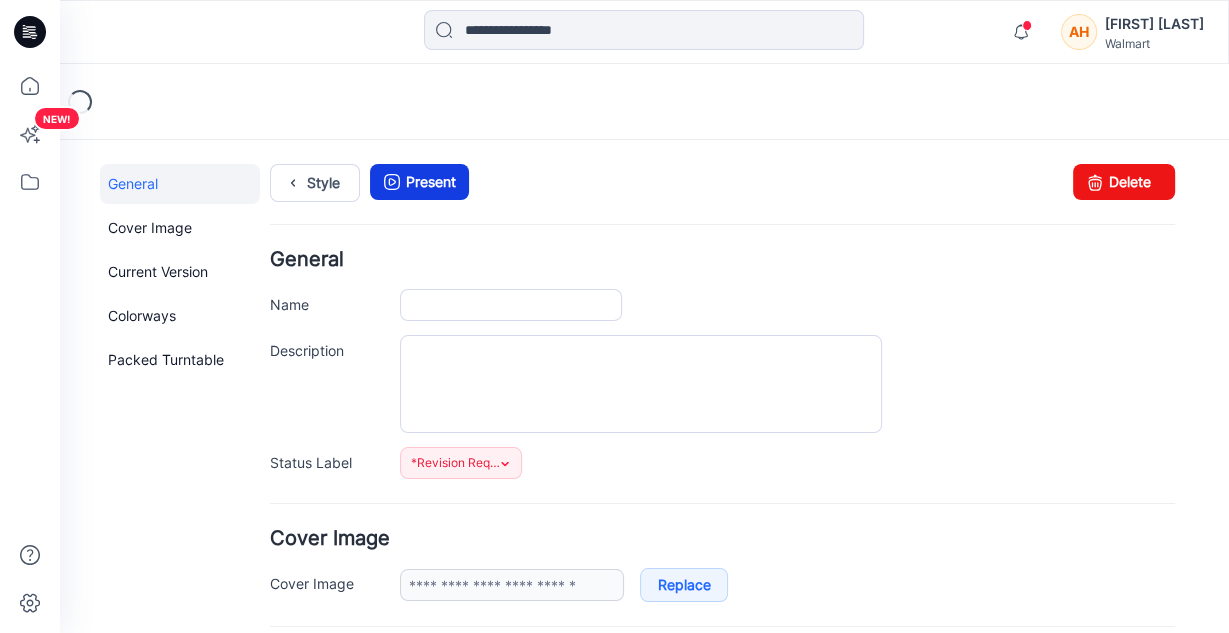 type on "**********" 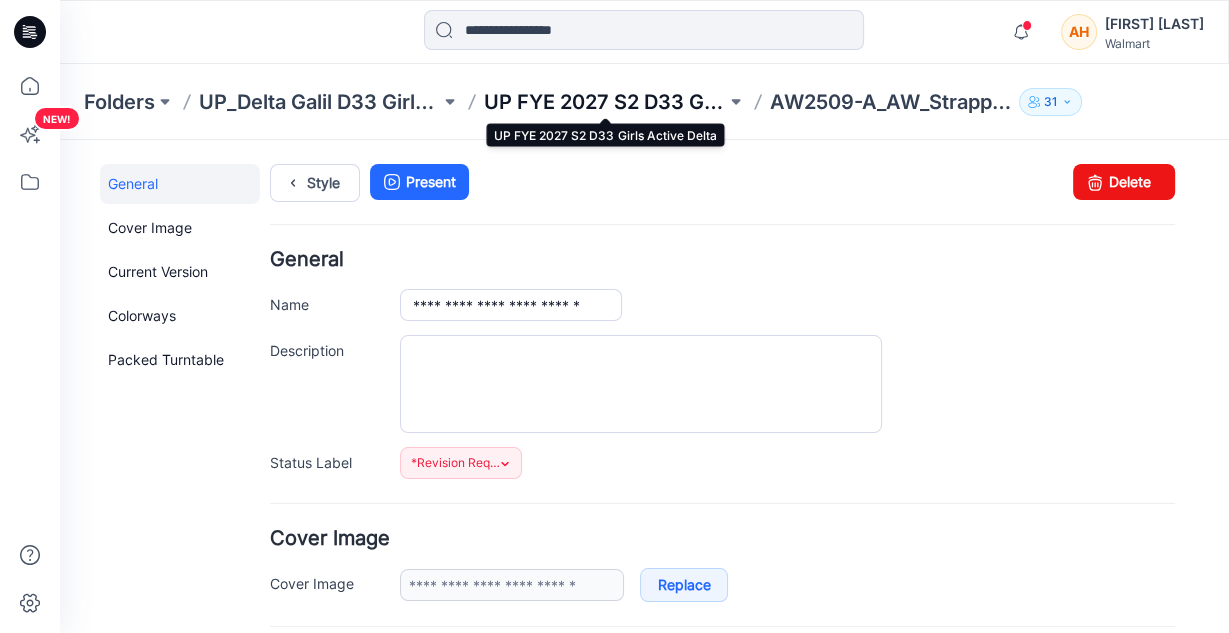 click on "UP FYE 2027 S2 D33 Girls Active Delta" at bounding box center [604, 102] 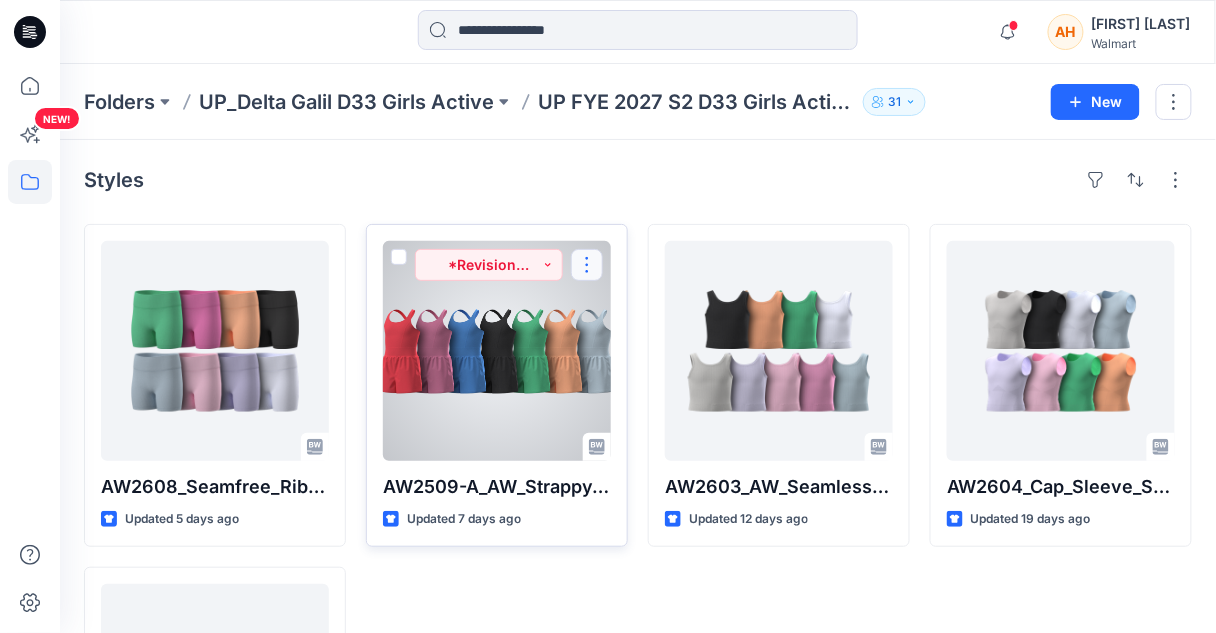 click at bounding box center [587, 265] 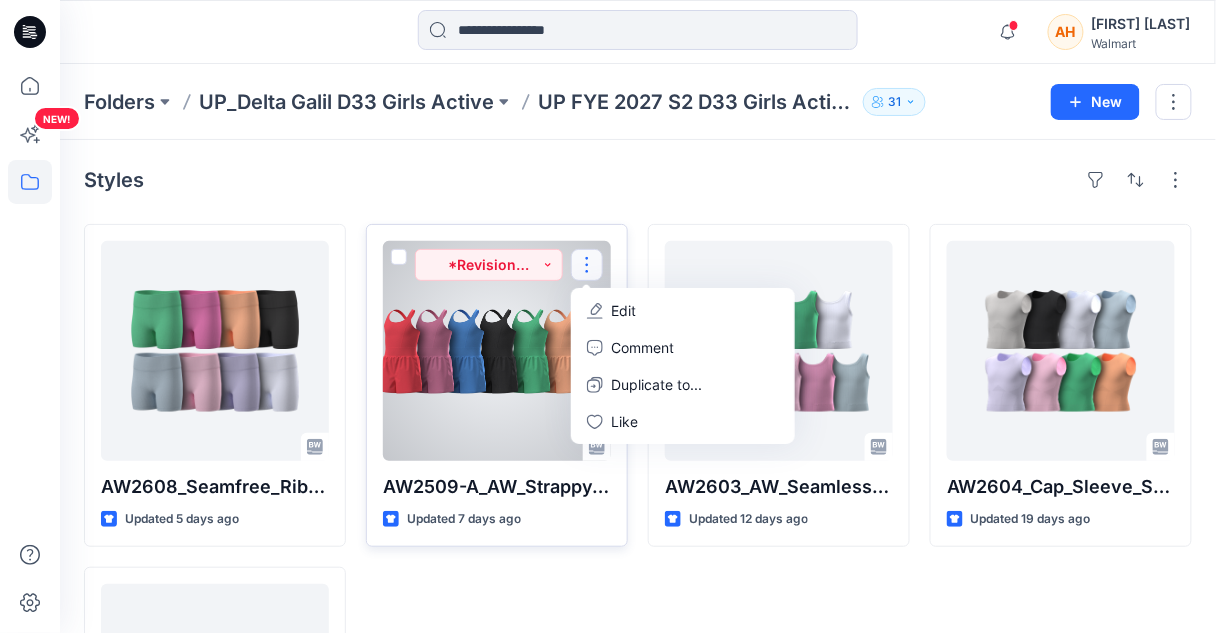 click at bounding box center [497, 351] 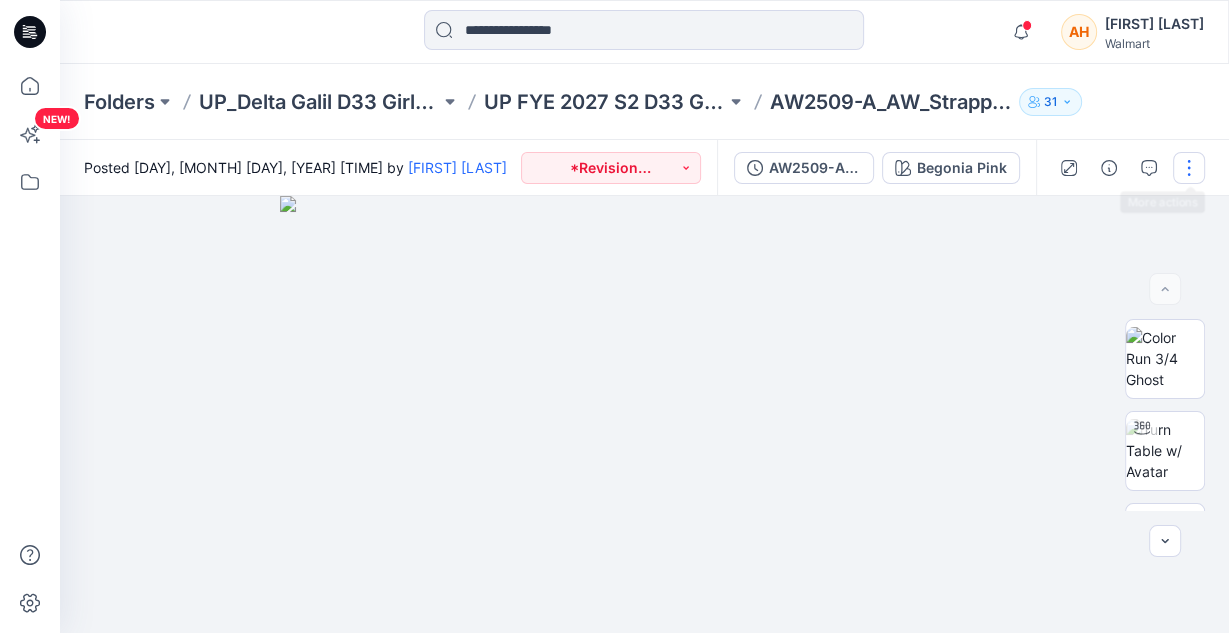 click at bounding box center [1189, 168] 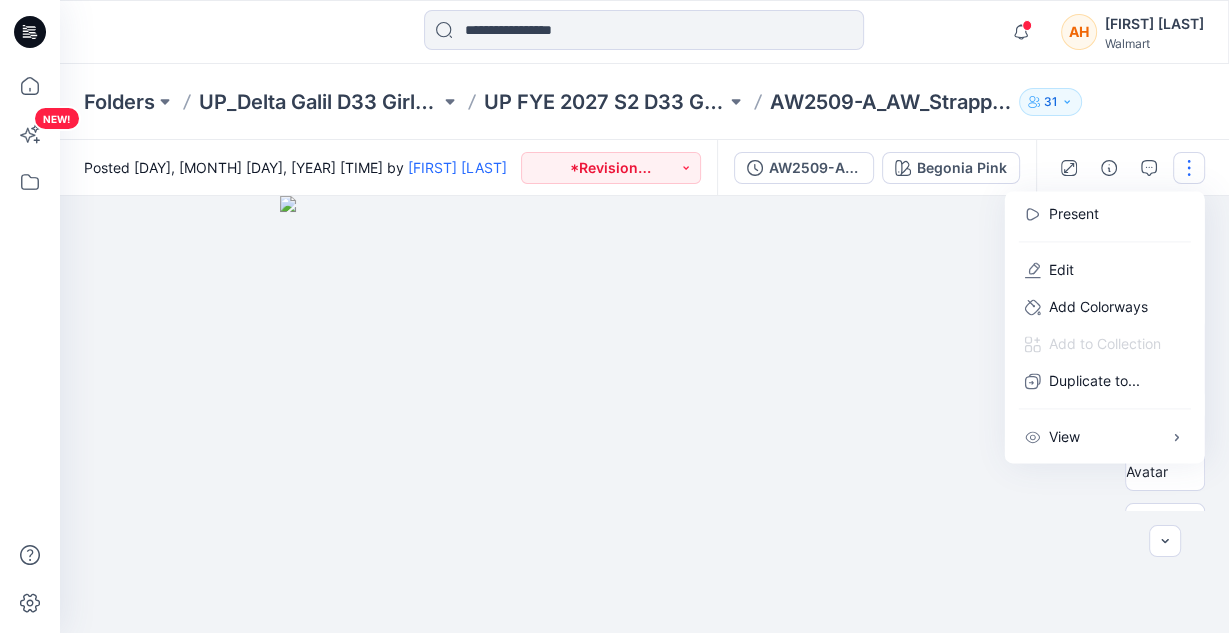 click at bounding box center [644, 414] 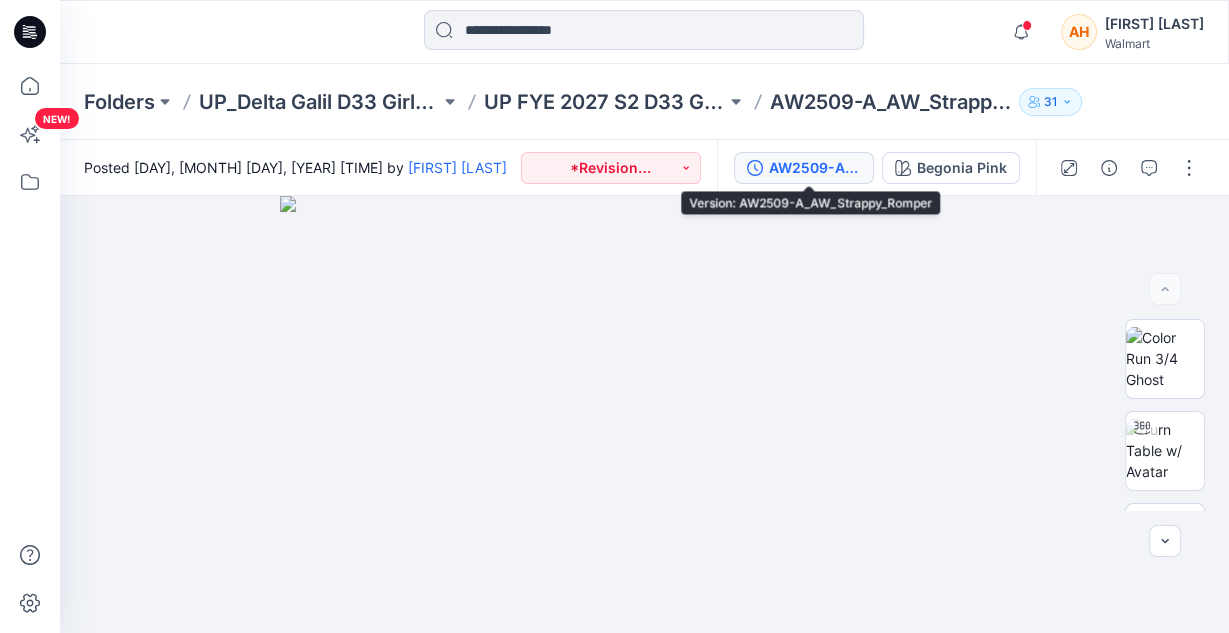click on "AW2509-A_AW_Strappy_Romper" at bounding box center (815, 168) 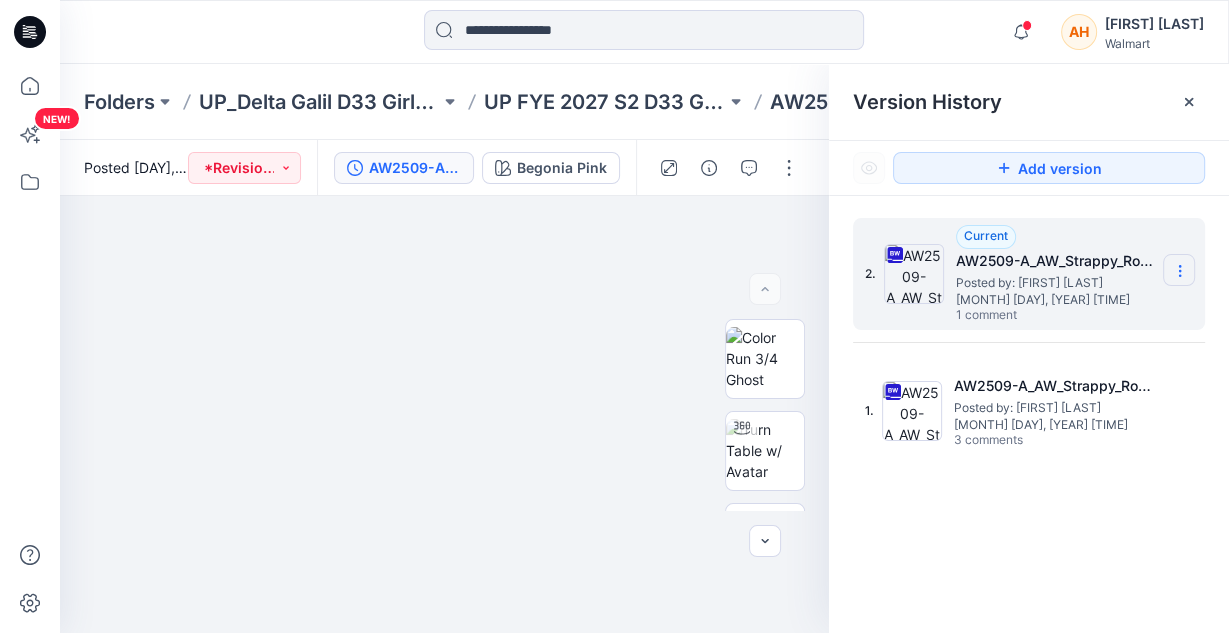 click 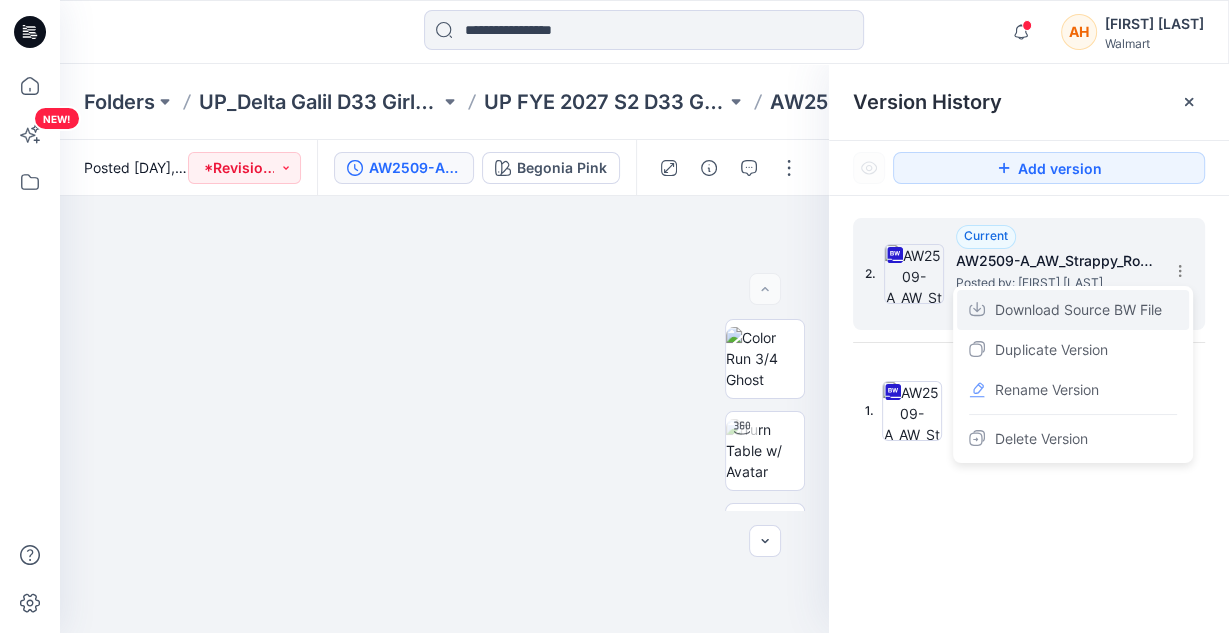 click on "Download Source BW File" at bounding box center (1078, 310) 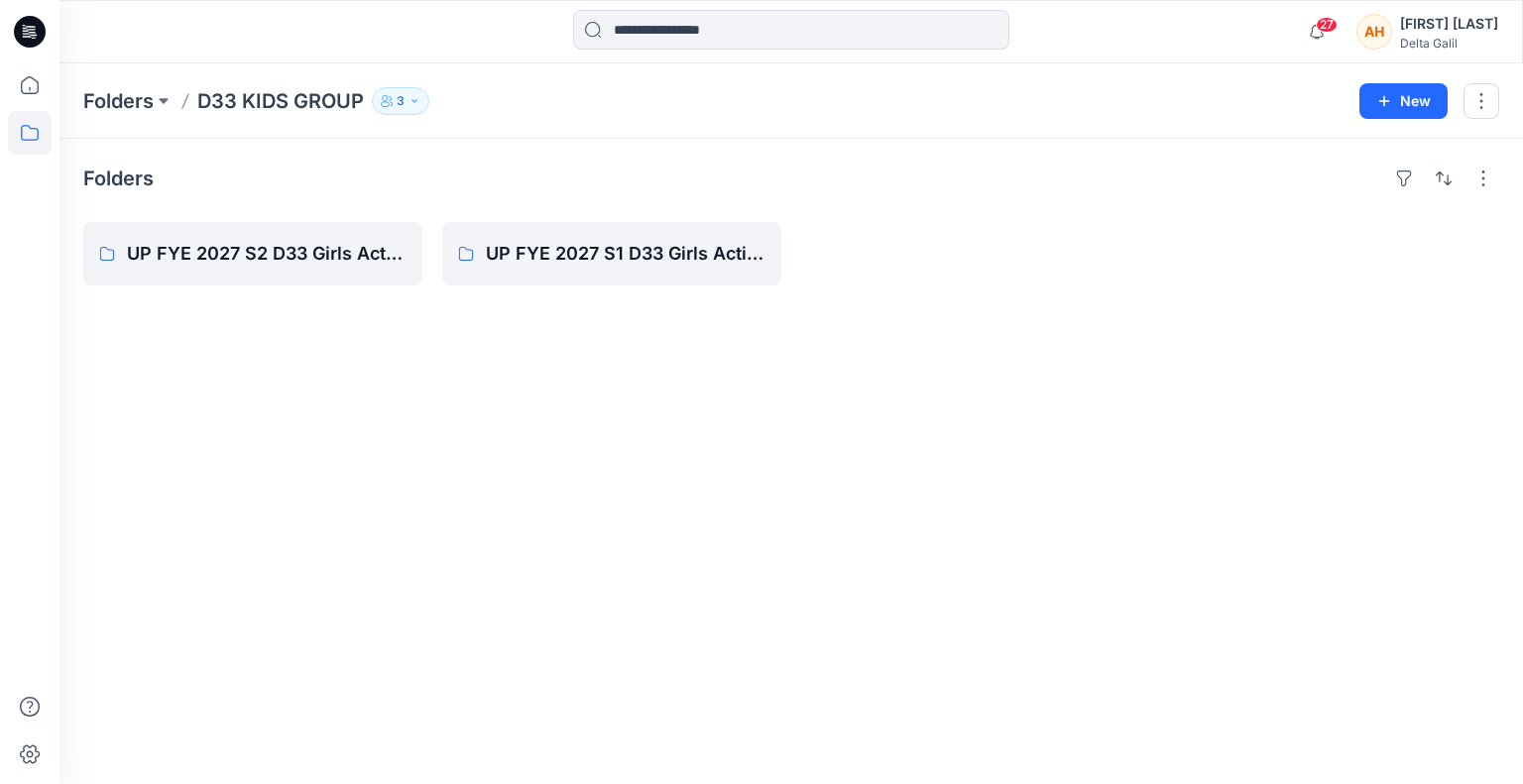 scroll, scrollTop: 0, scrollLeft: 0, axis: both 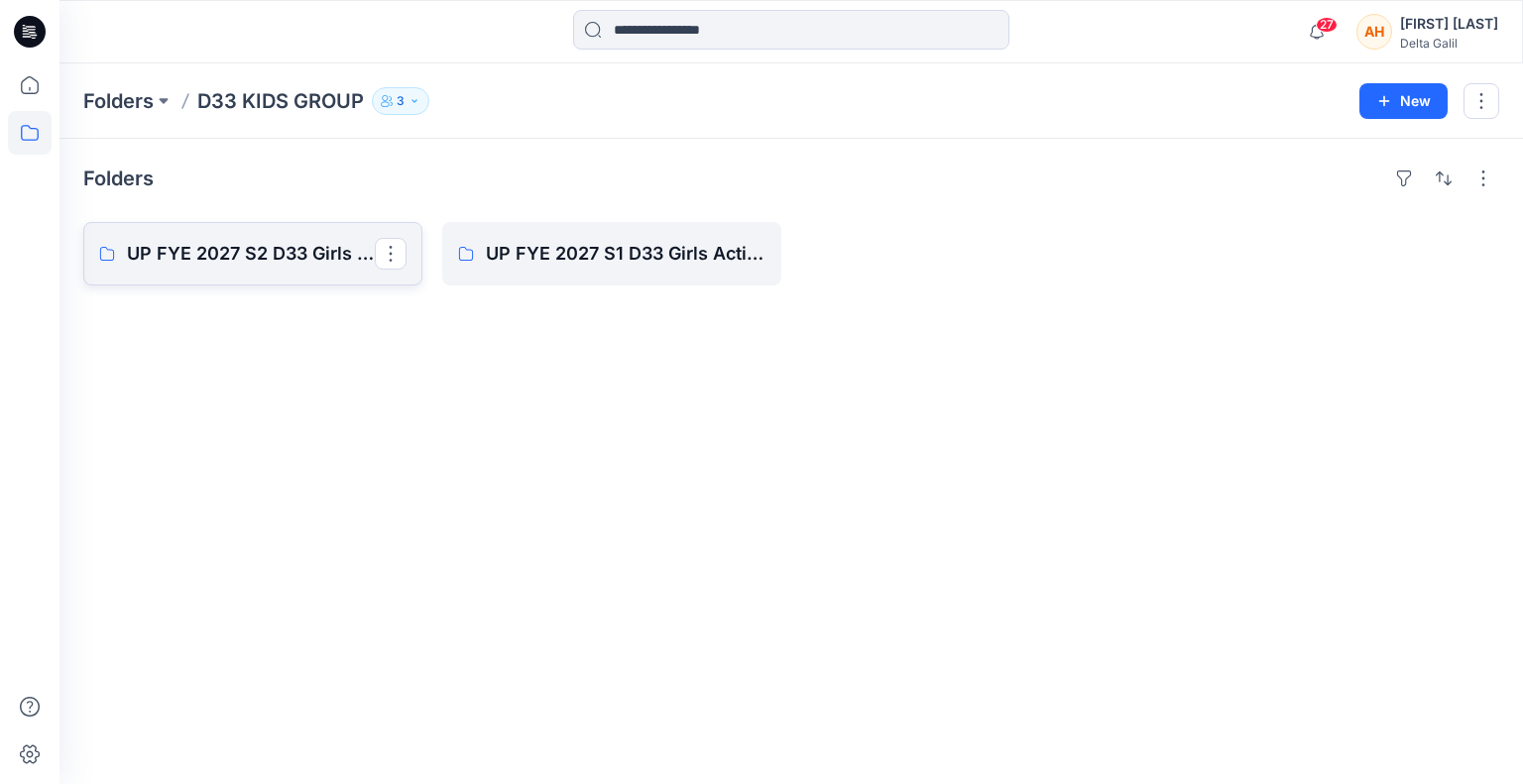click on "UP FYE 2027 S2 D33 Girls Active" at bounding box center (251, 254) 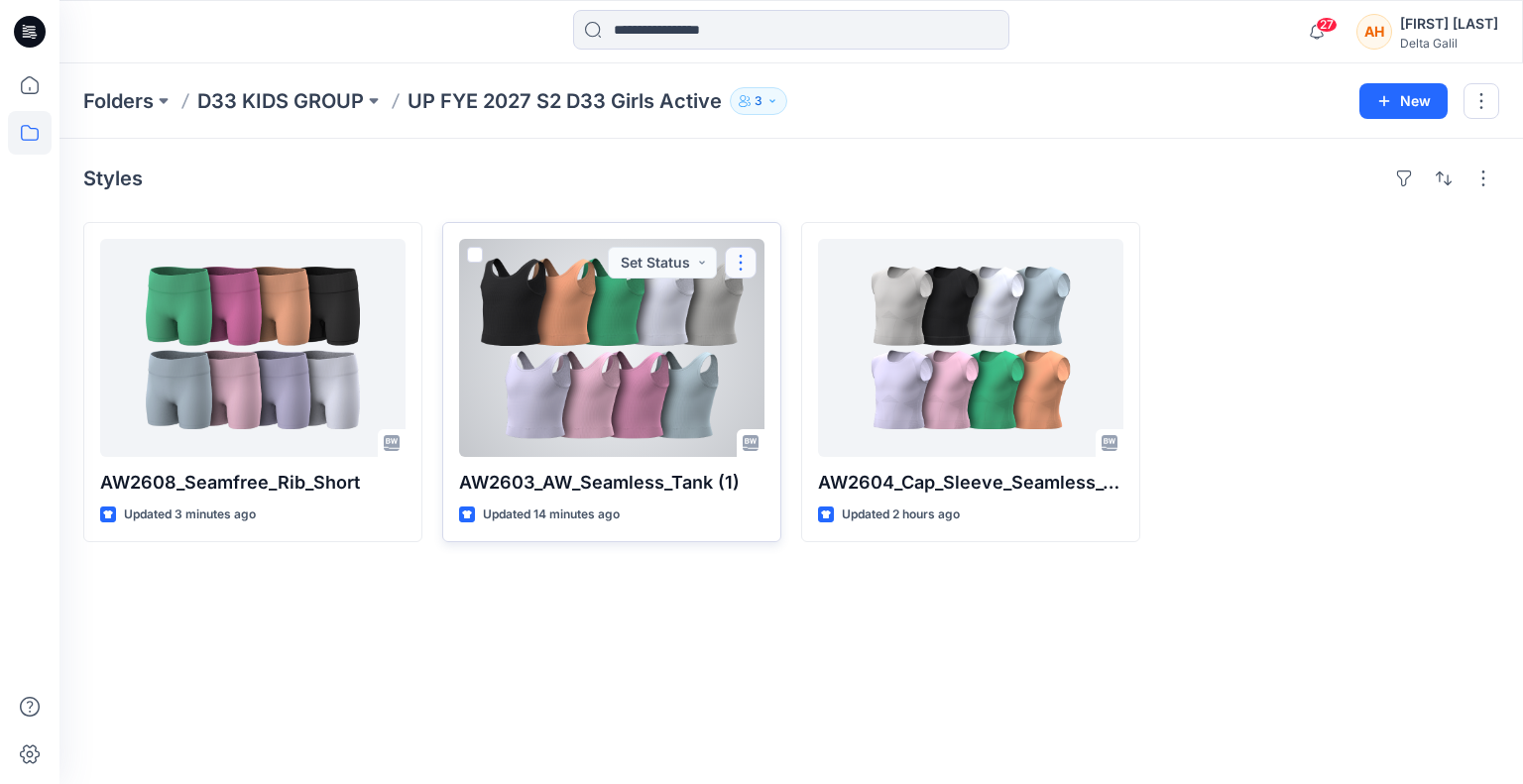 click at bounding box center (741, 263) 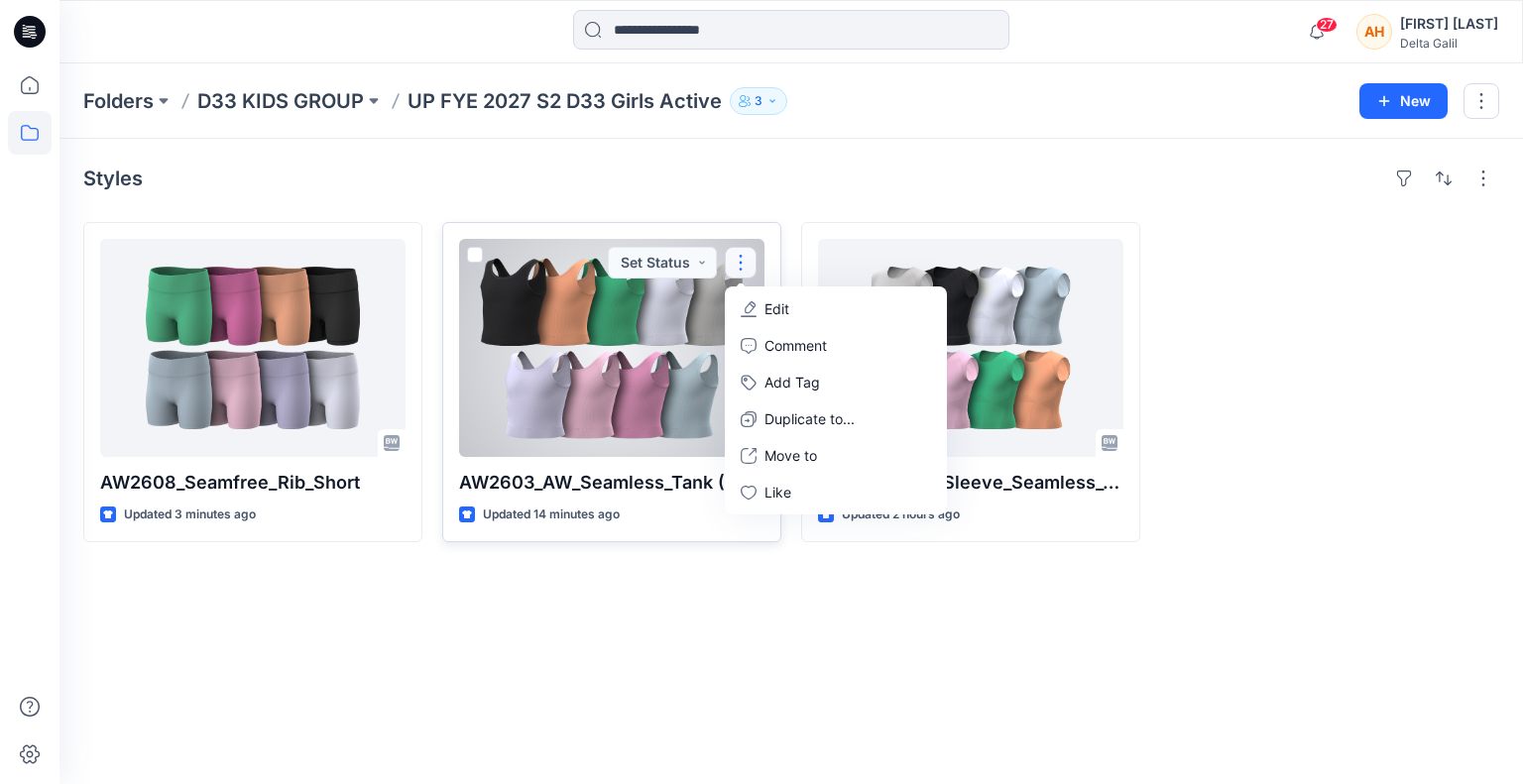 click 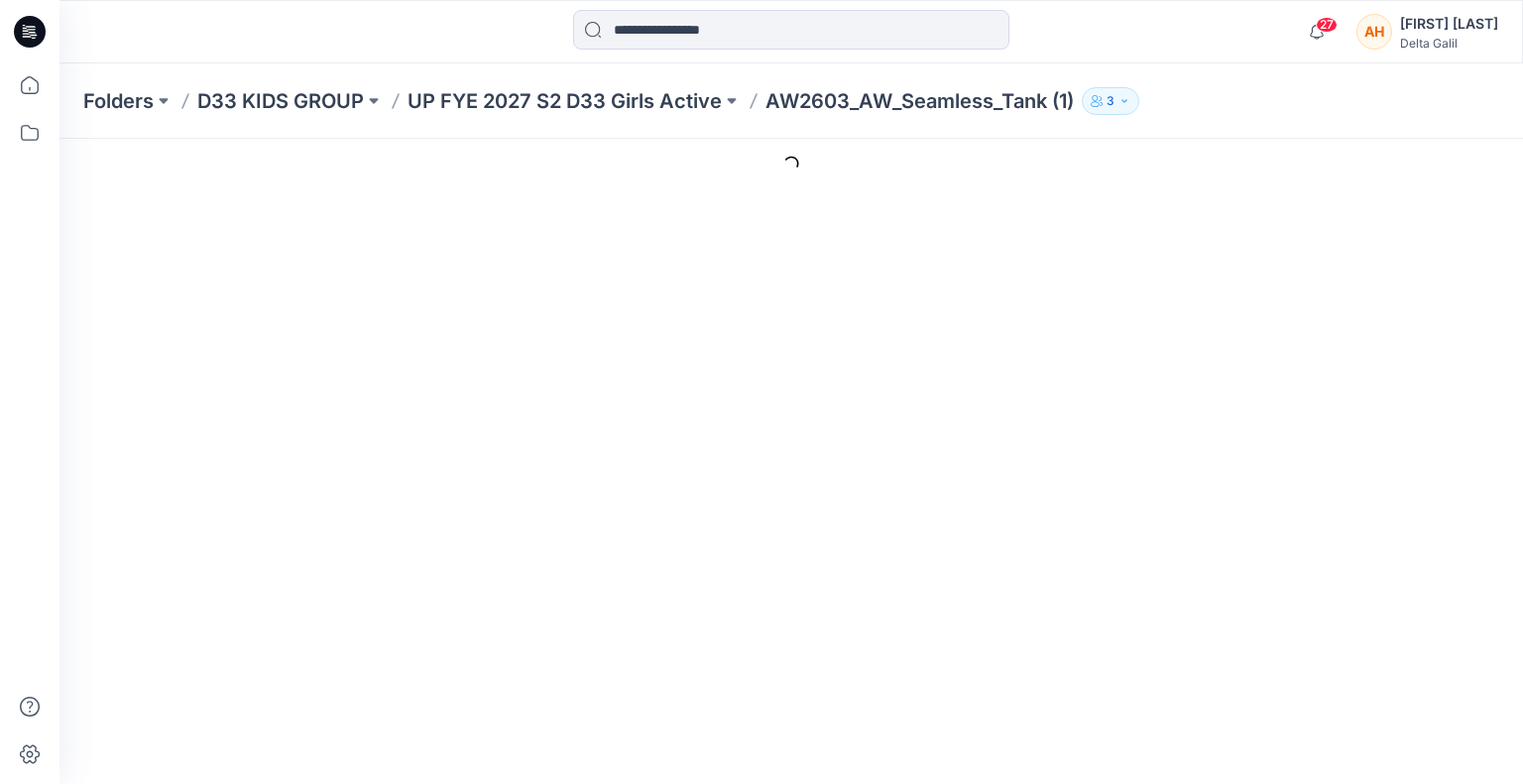 scroll, scrollTop: 0, scrollLeft: 0, axis: both 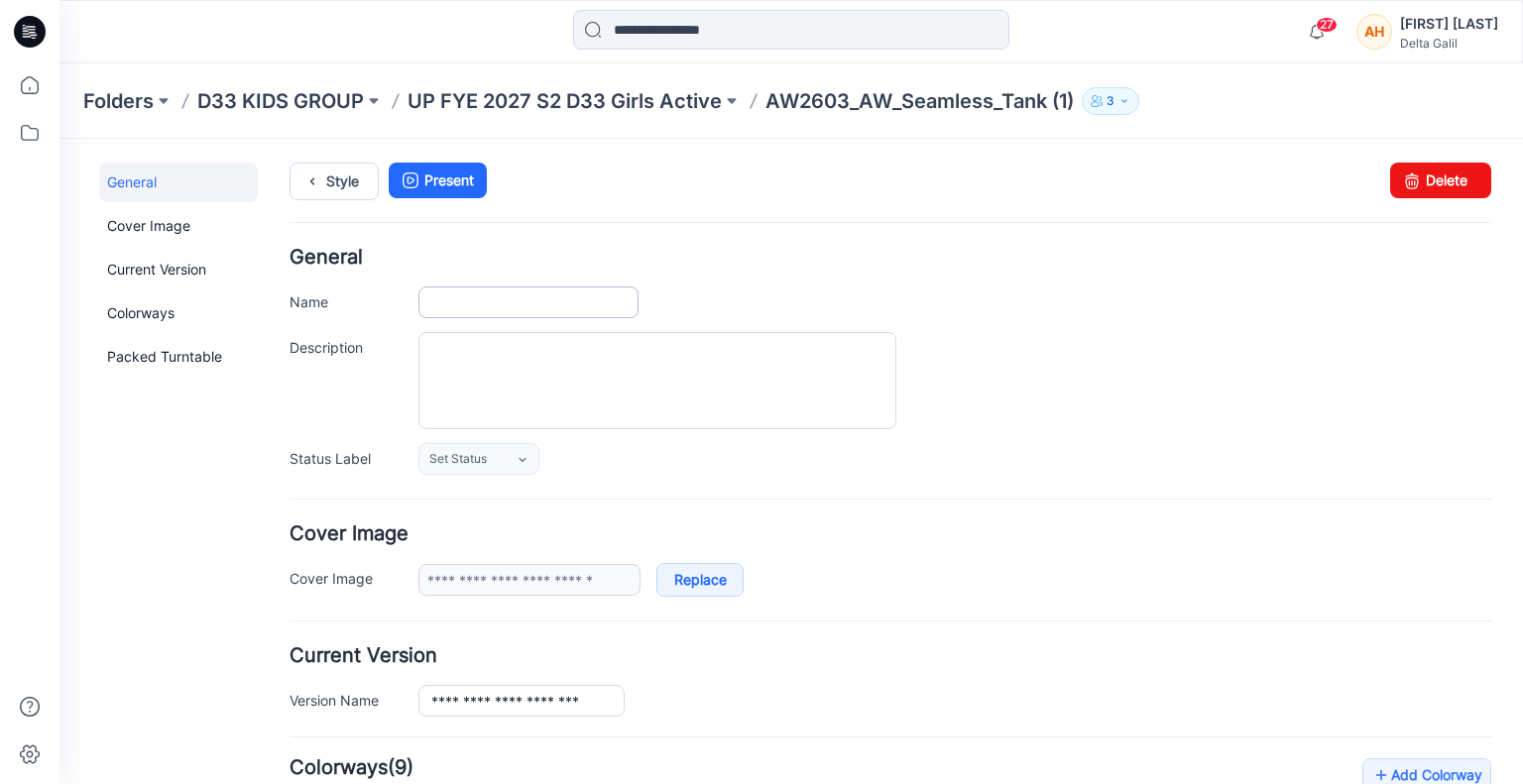 type on "**********" 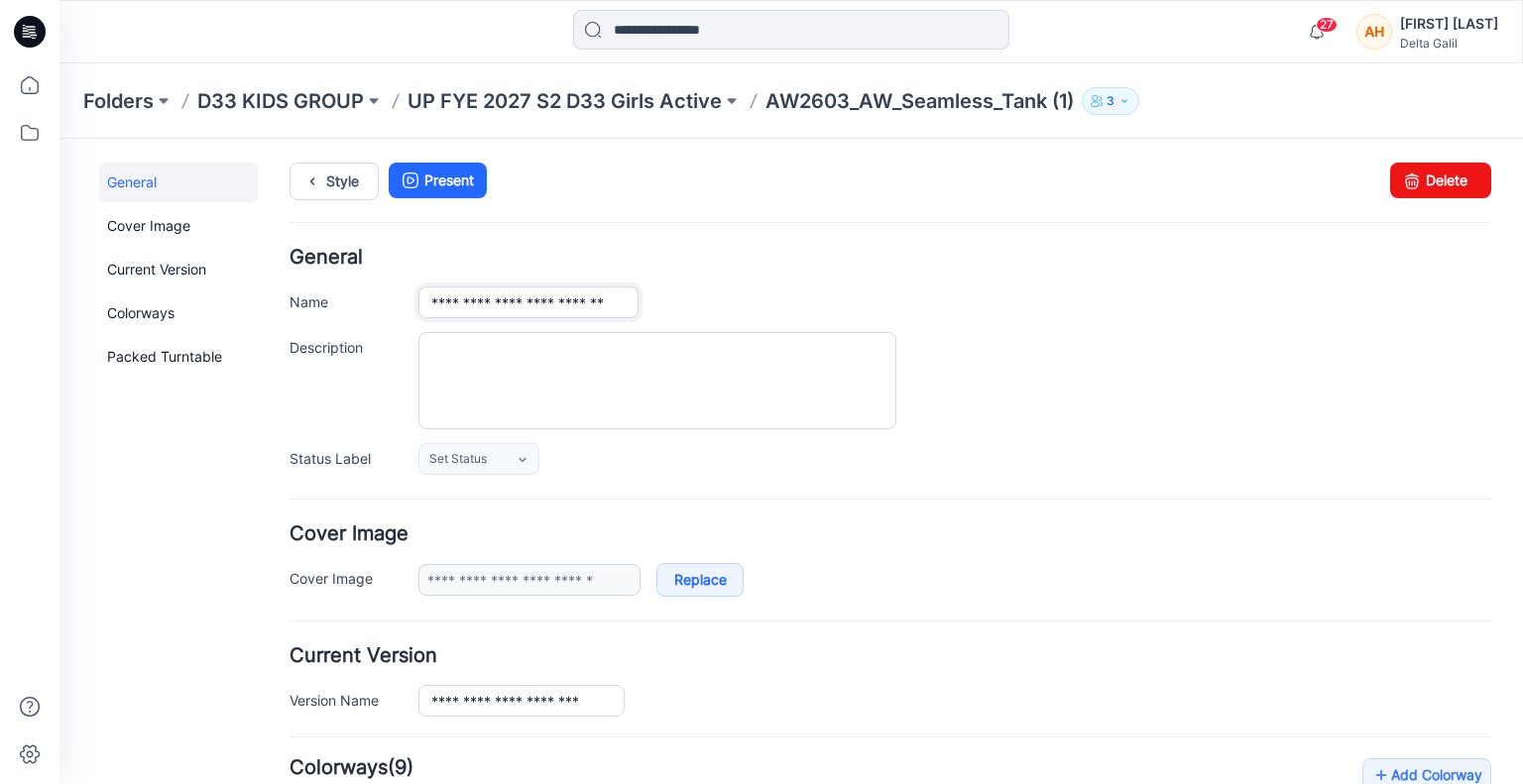 scroll, scrollTop: 0, scrollLeft: 4, axis: horizontal 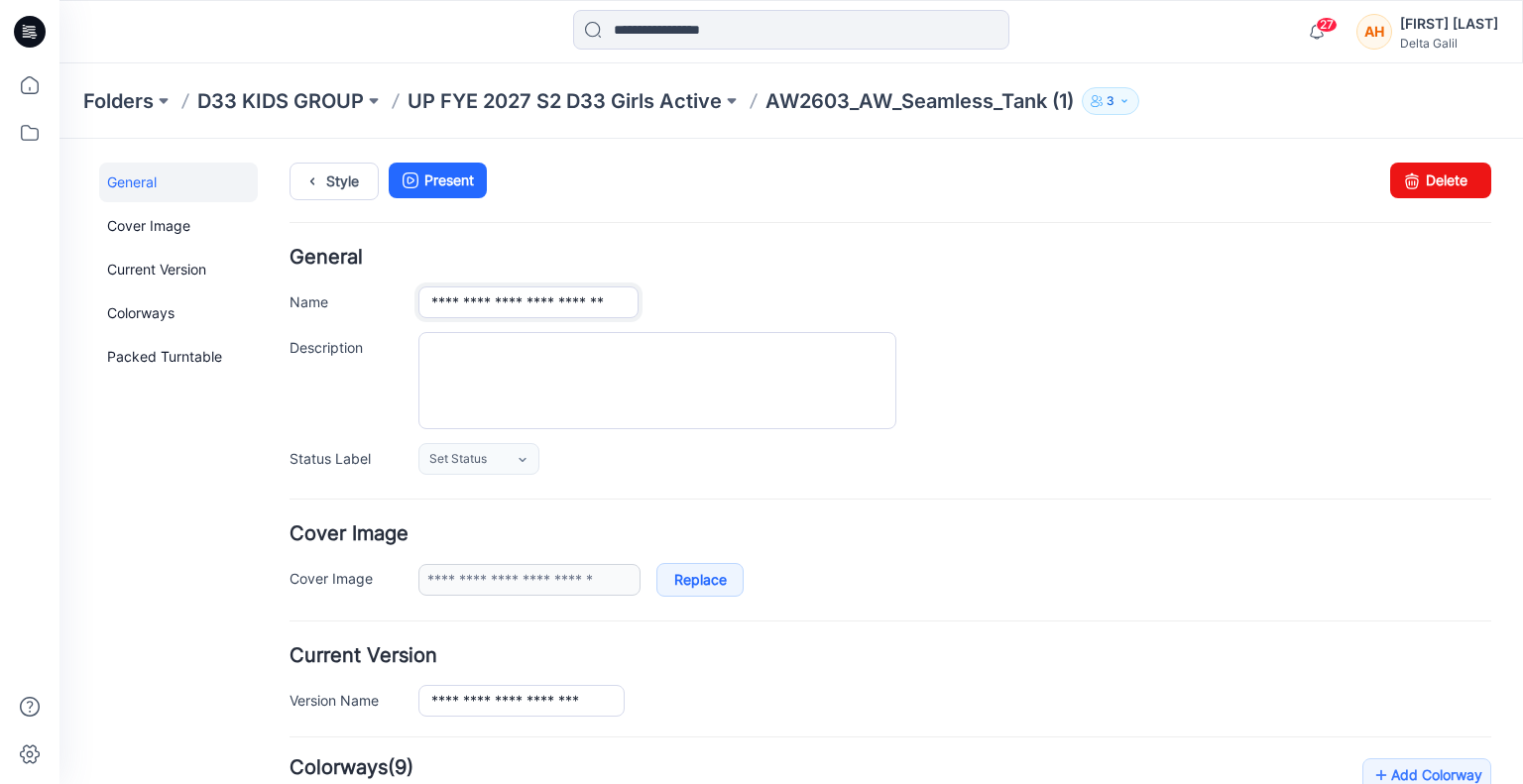 drag, startPoint x: 627, startPoint y: 305, endPoint x: 644, endPoint y: 304, distance: 17.029386 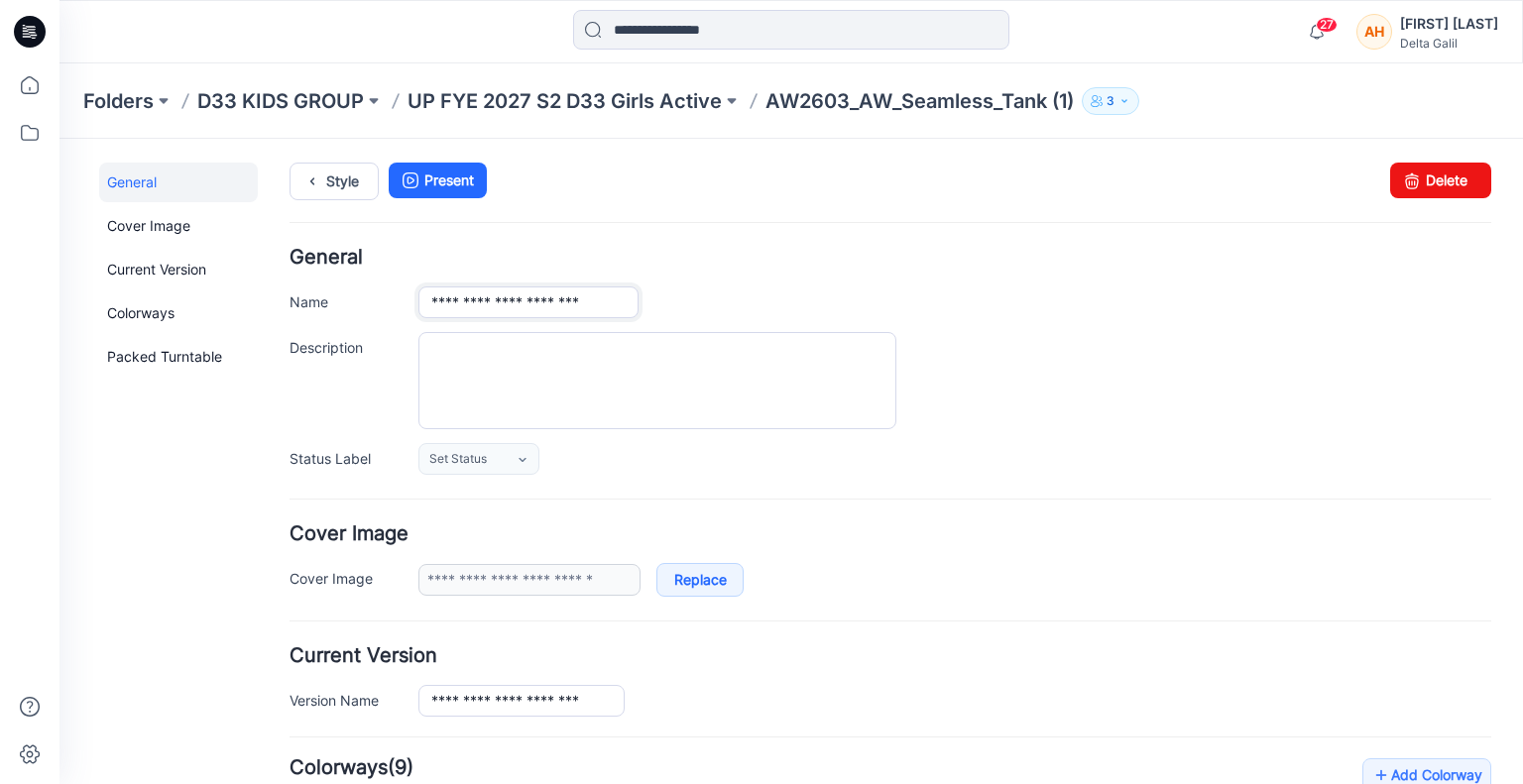 scroll, scrollTop: 0, scrollLeft: 0, axis: both 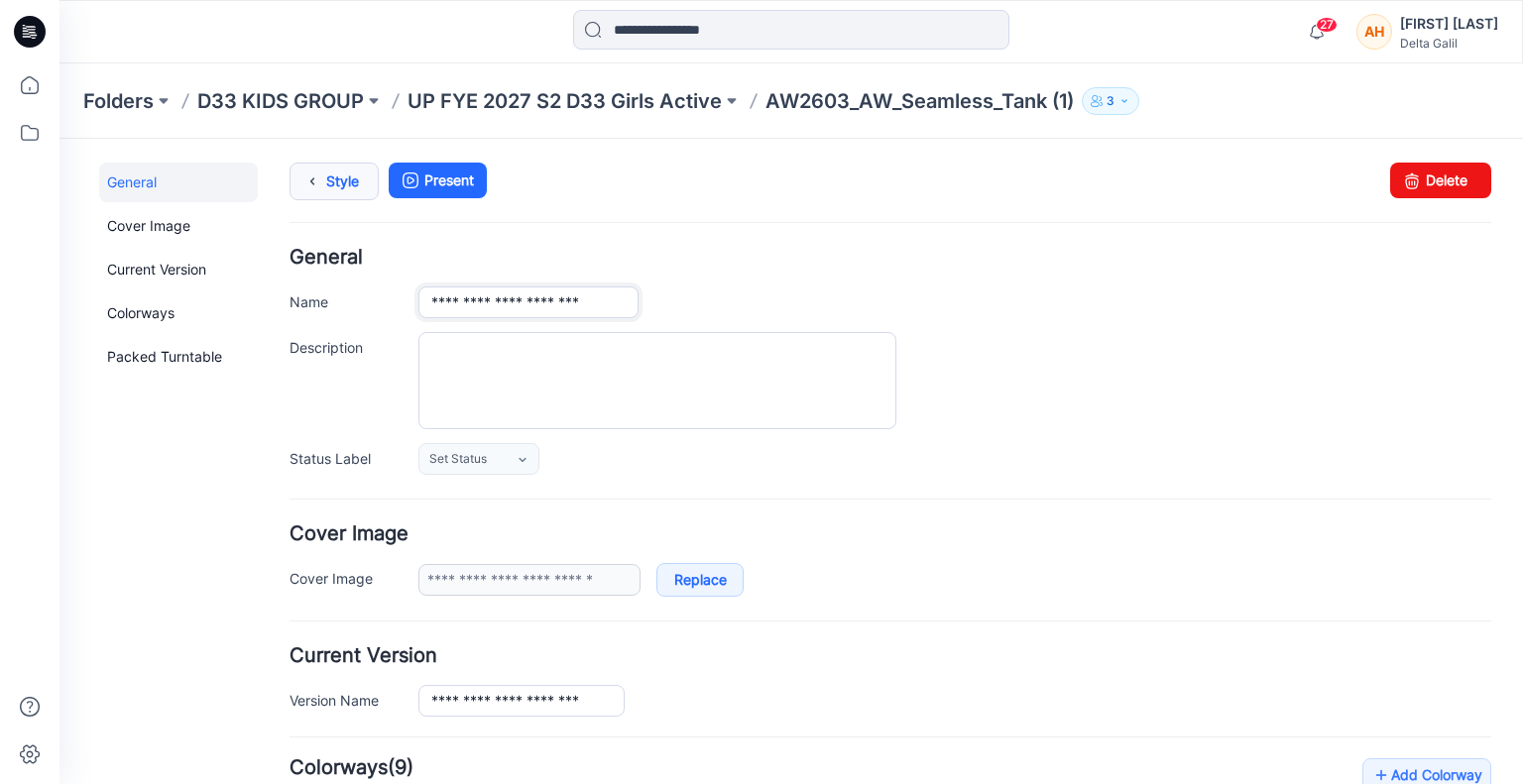 type on "**********" 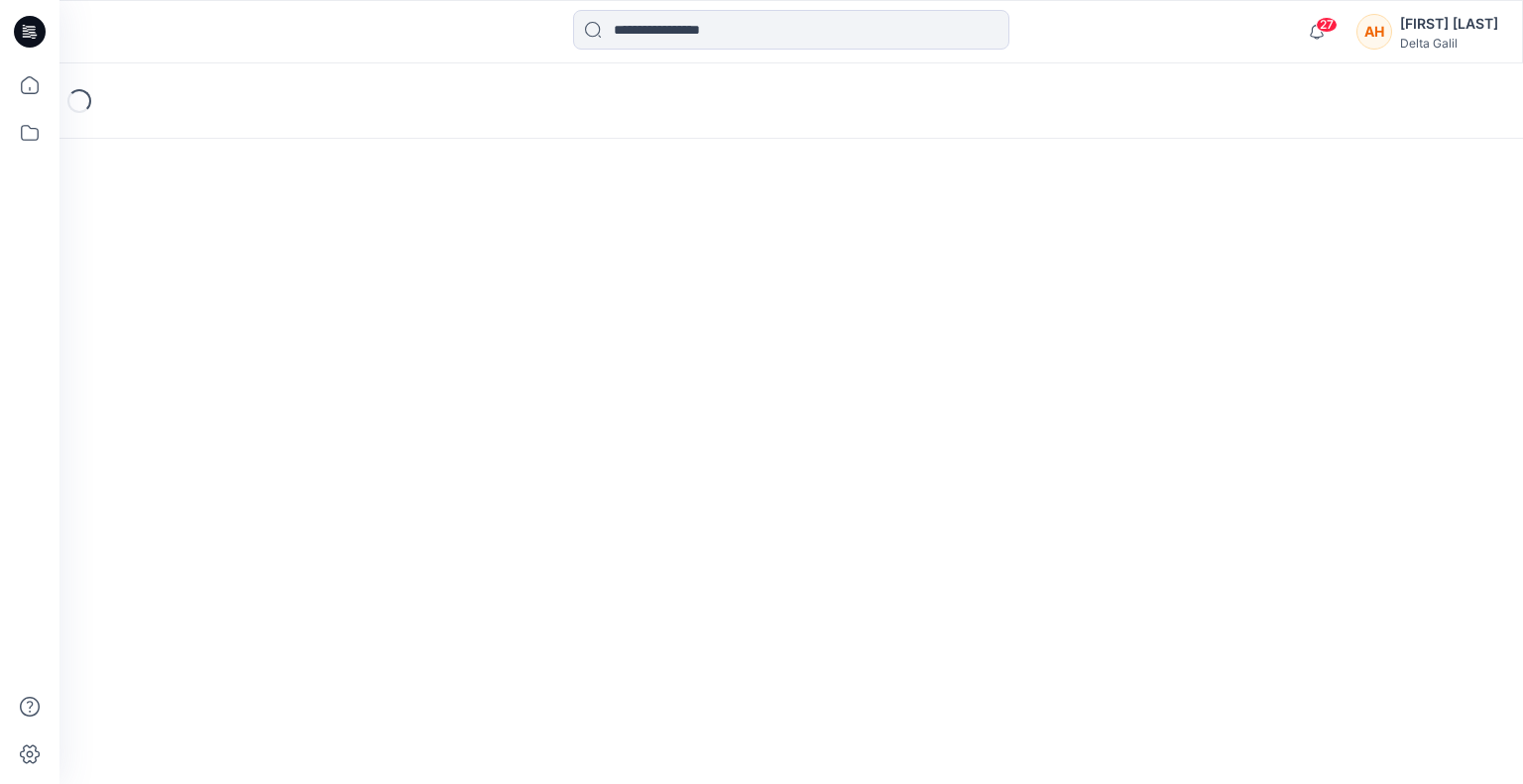 scroll, scrollTop: 0, scrollLeft: 0, axis: both 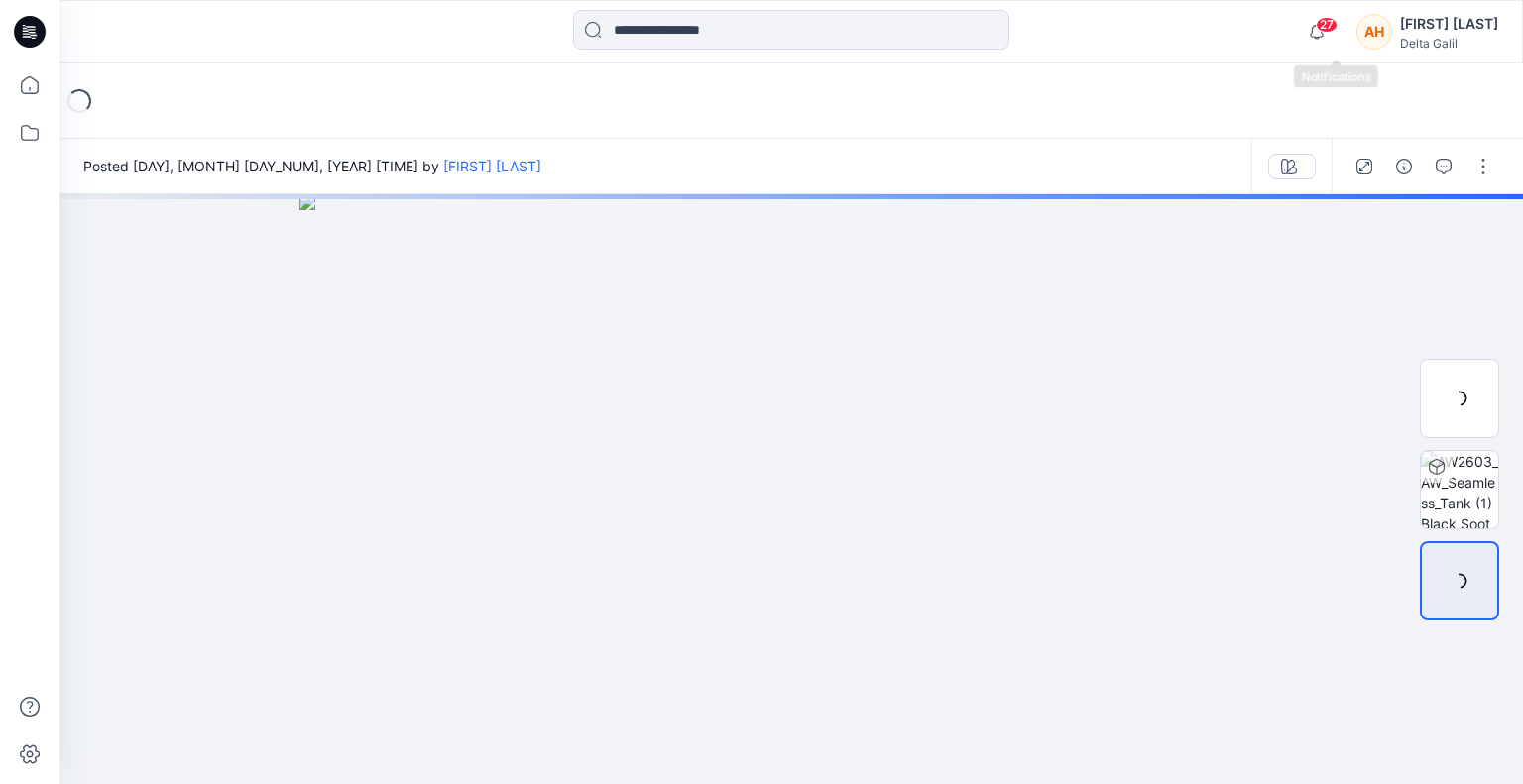 click on "27" at bounding box center (1327, 25) 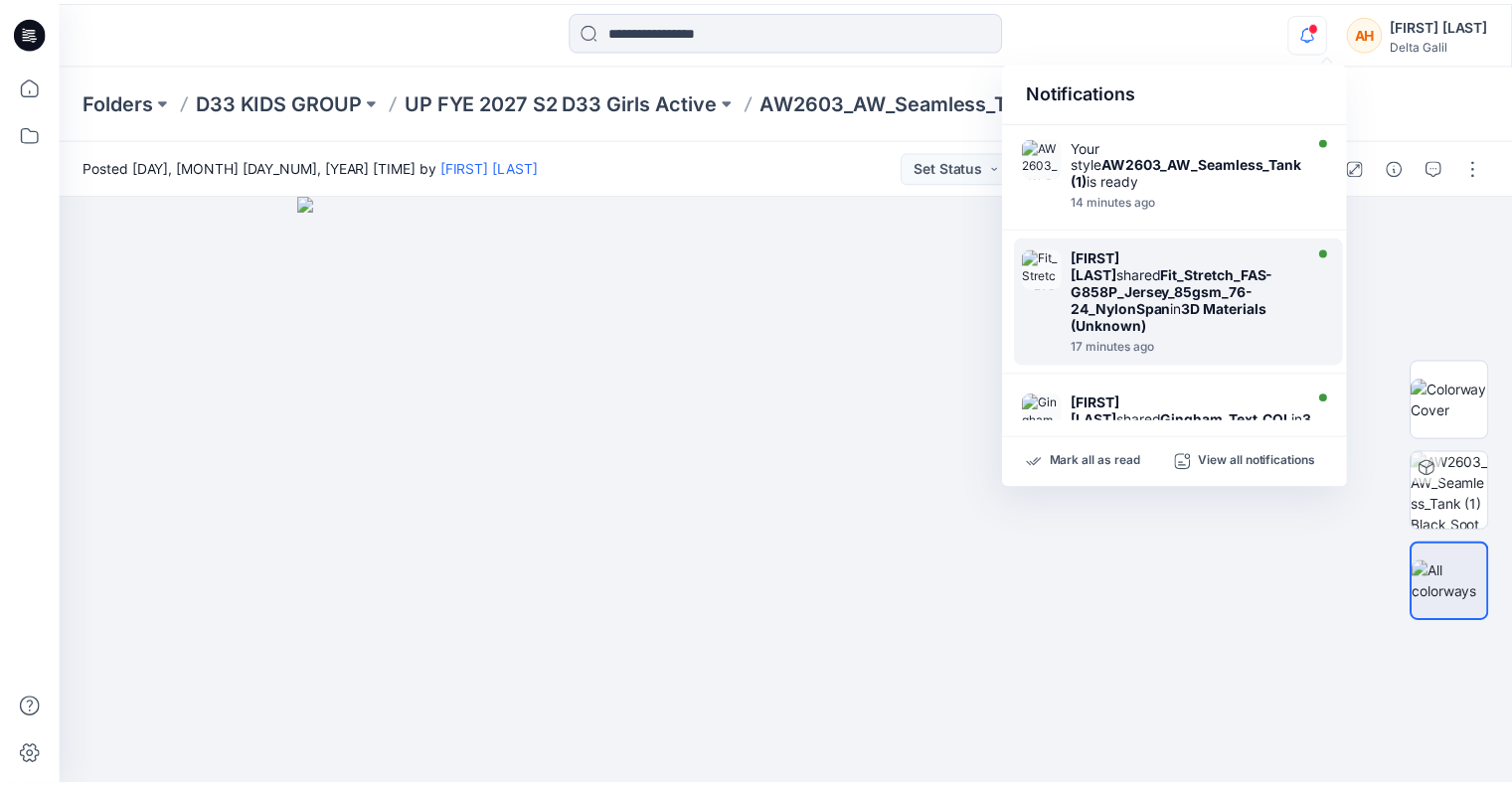 scroll, scrollTop: 923, scrollLeft: 0, axis: vertical 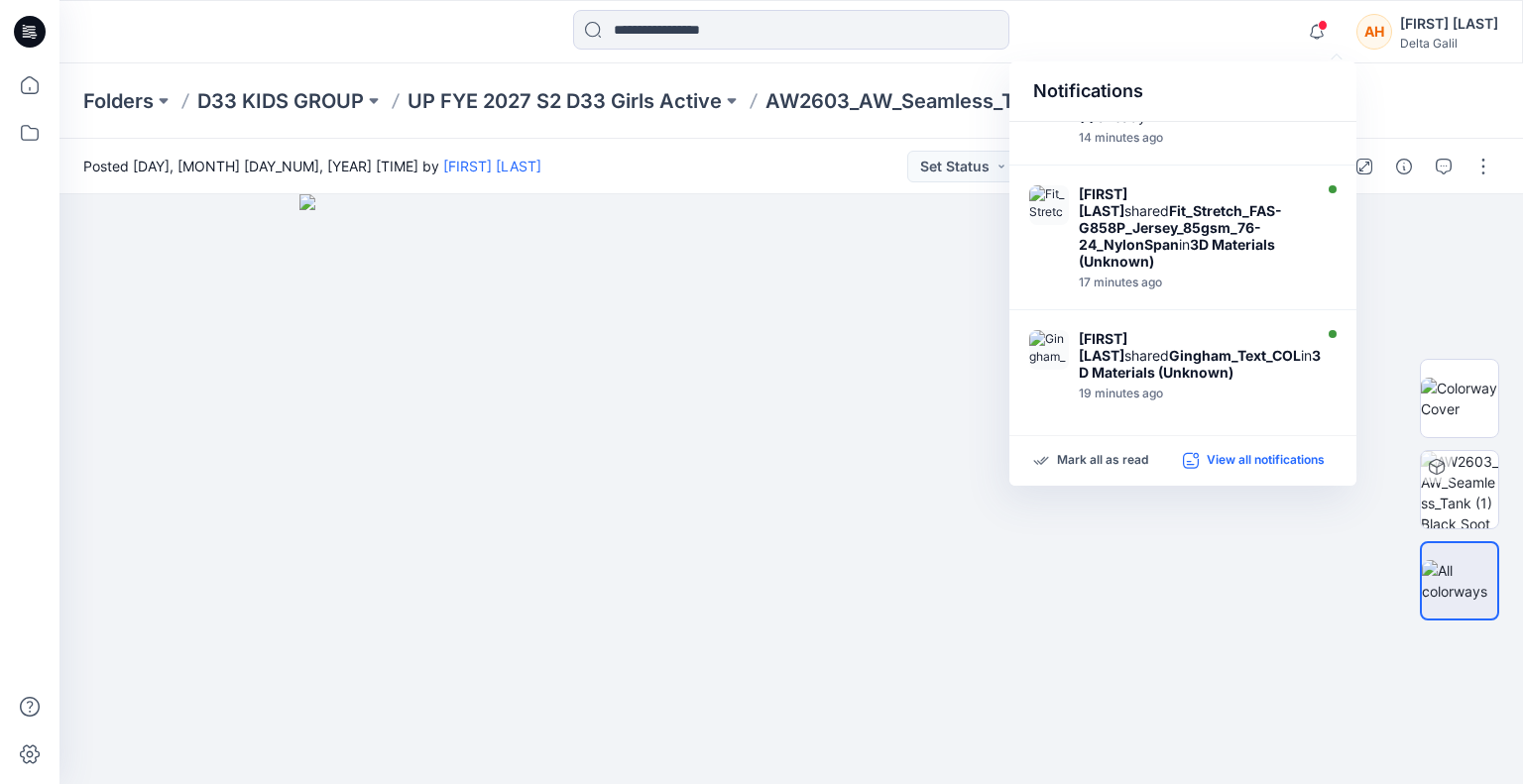 click on "View all notifications" at bounding box center (1265, 461) 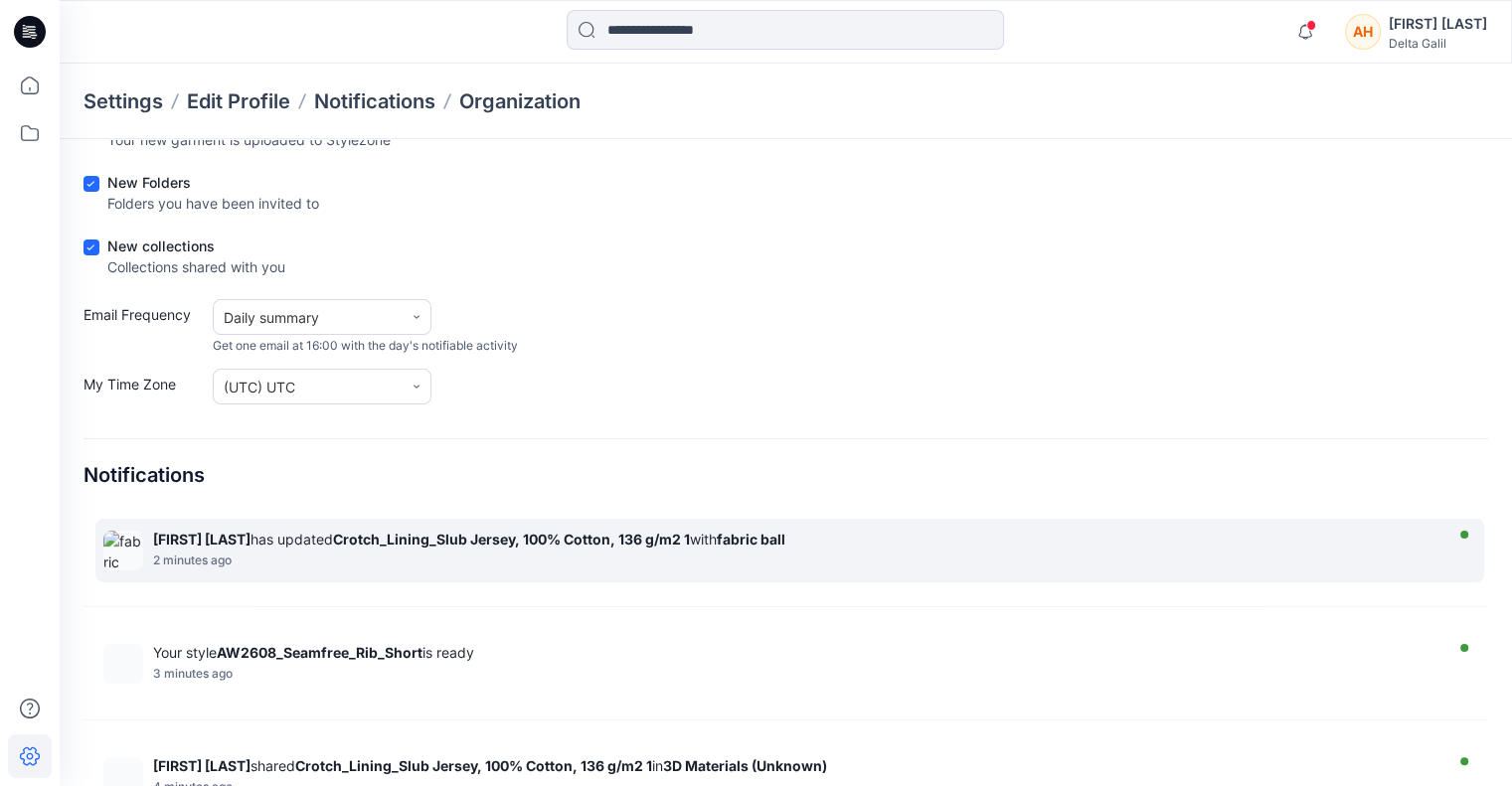 scroll, scrollTop: 298, scrollLeft: 0, axis: vertical 